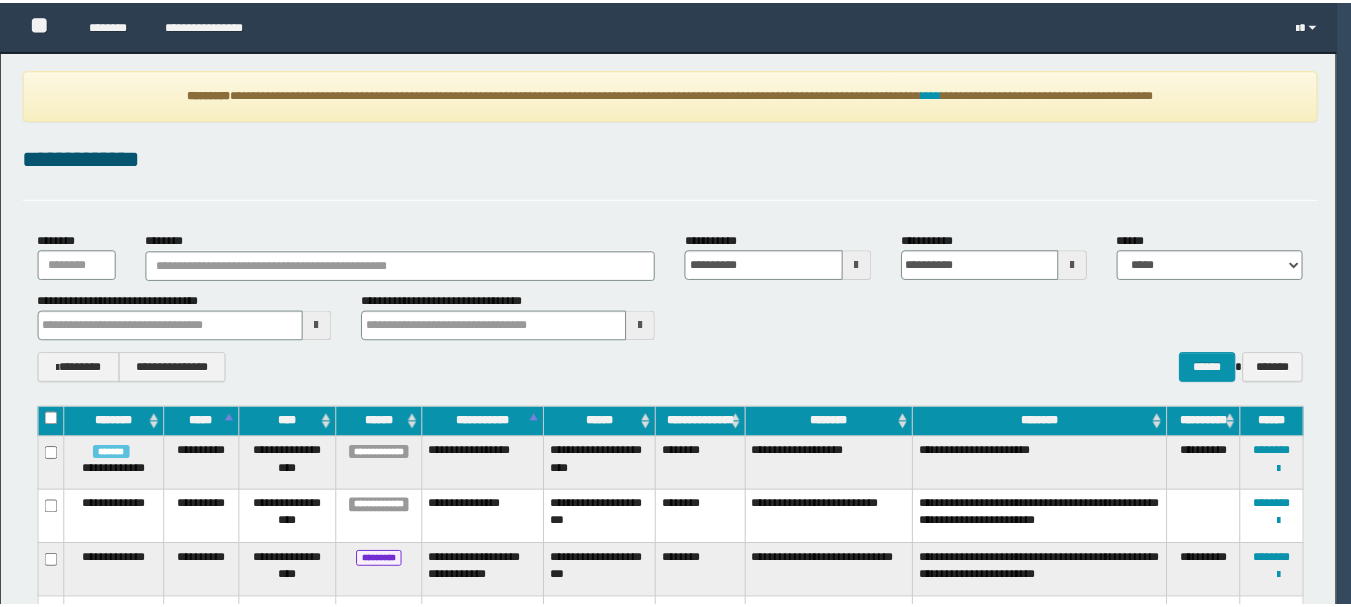 scroll, scrollTop: 0, scrollLeft: 0, axis: both 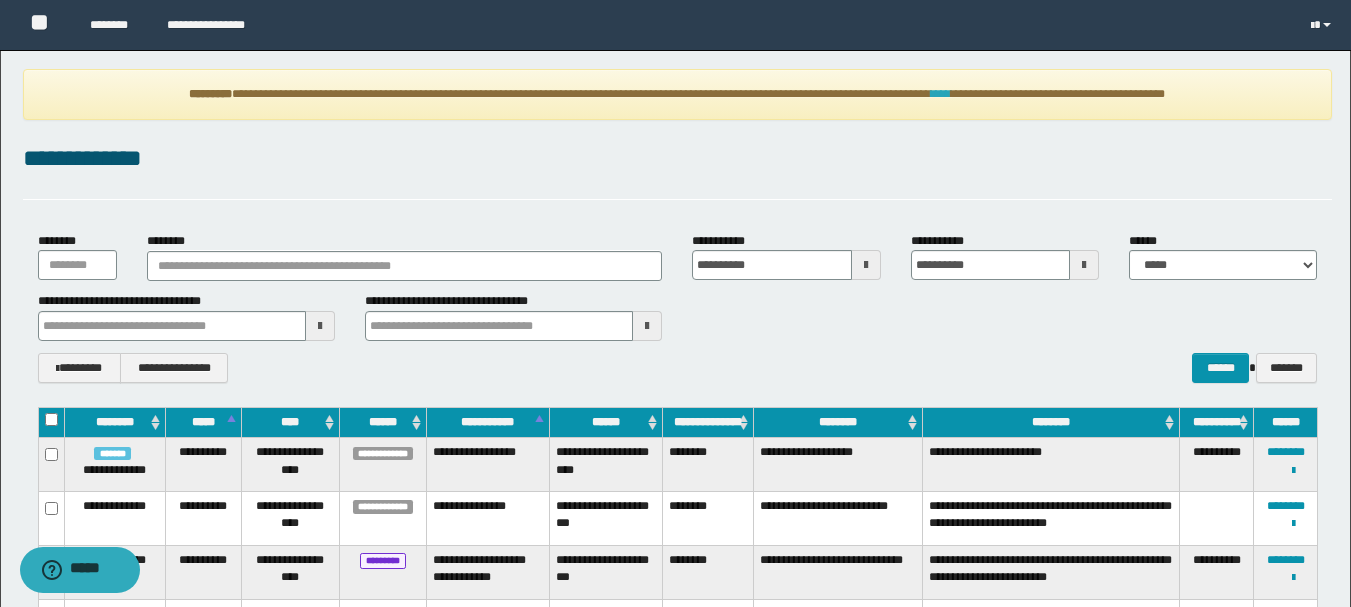 click on "****" at bounding box center [941, 94] 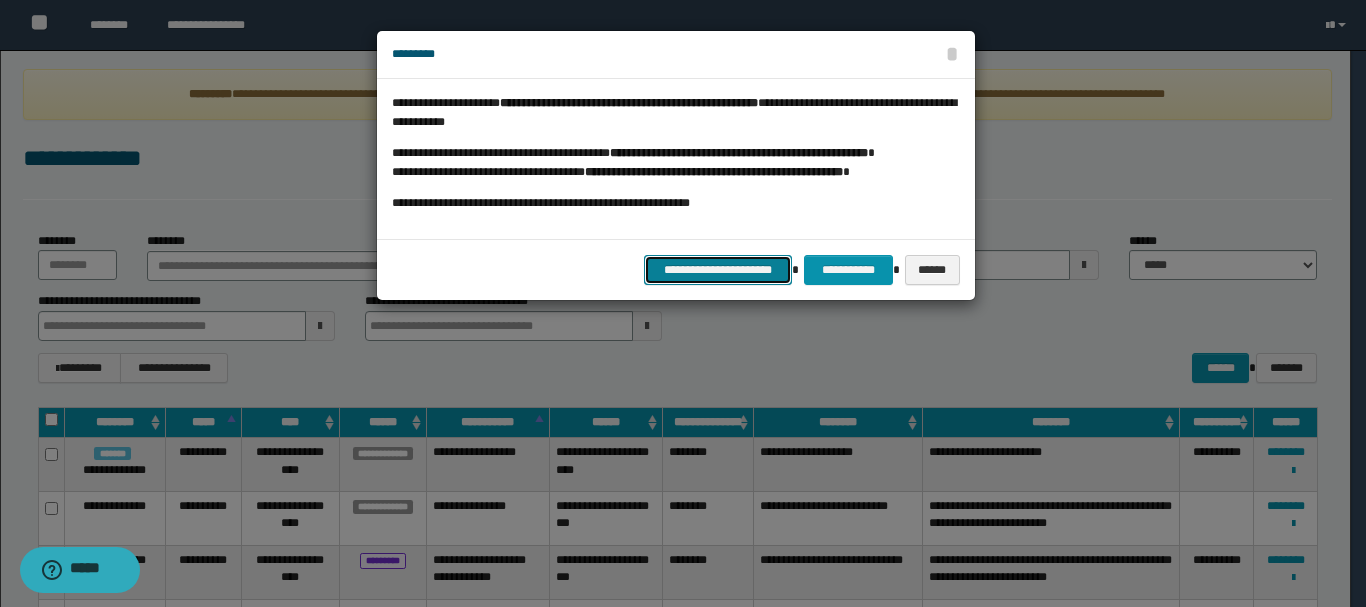 click on "**********" at bounding box center (718, 270) 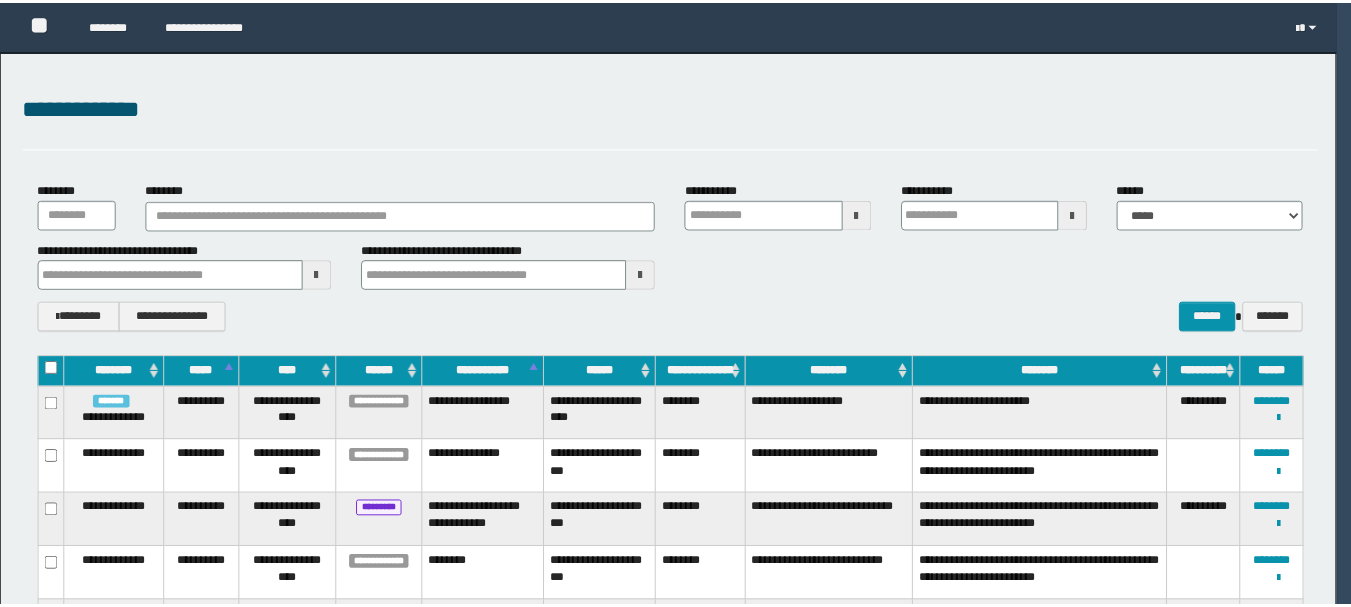 scroll, scrollTop: 0, scrollLeft: 0, axis: both 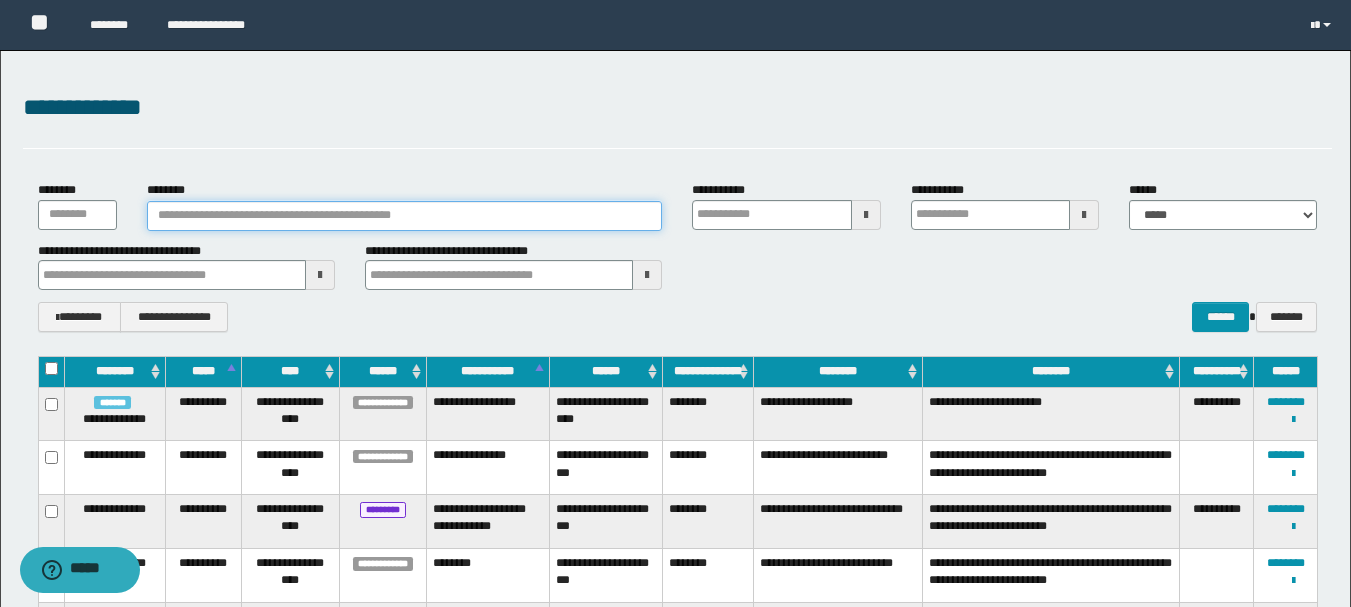 click on "********" at bounding box center [405, 216] 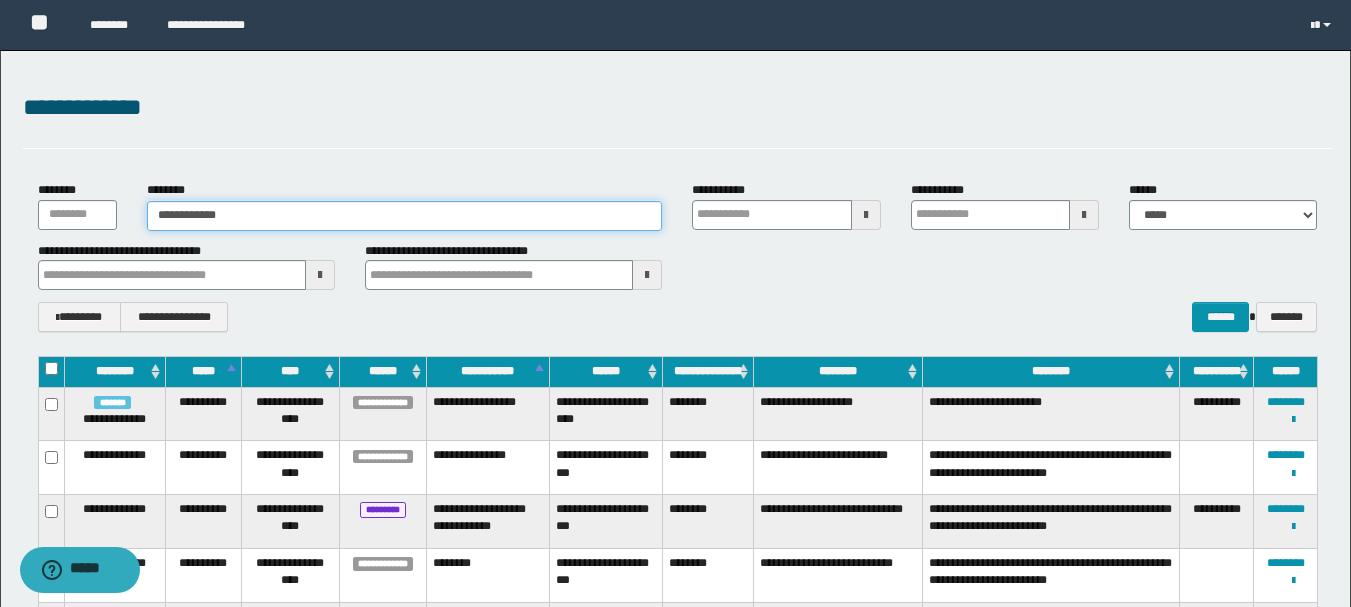 type on "**********" 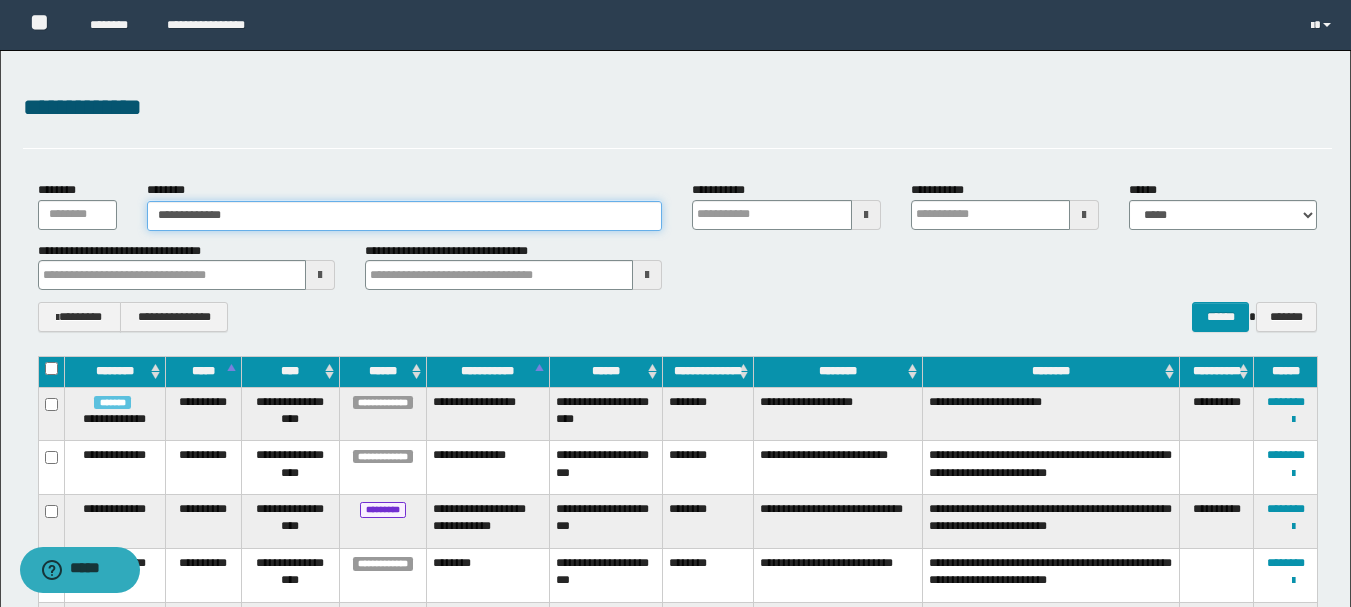 type on "**********" 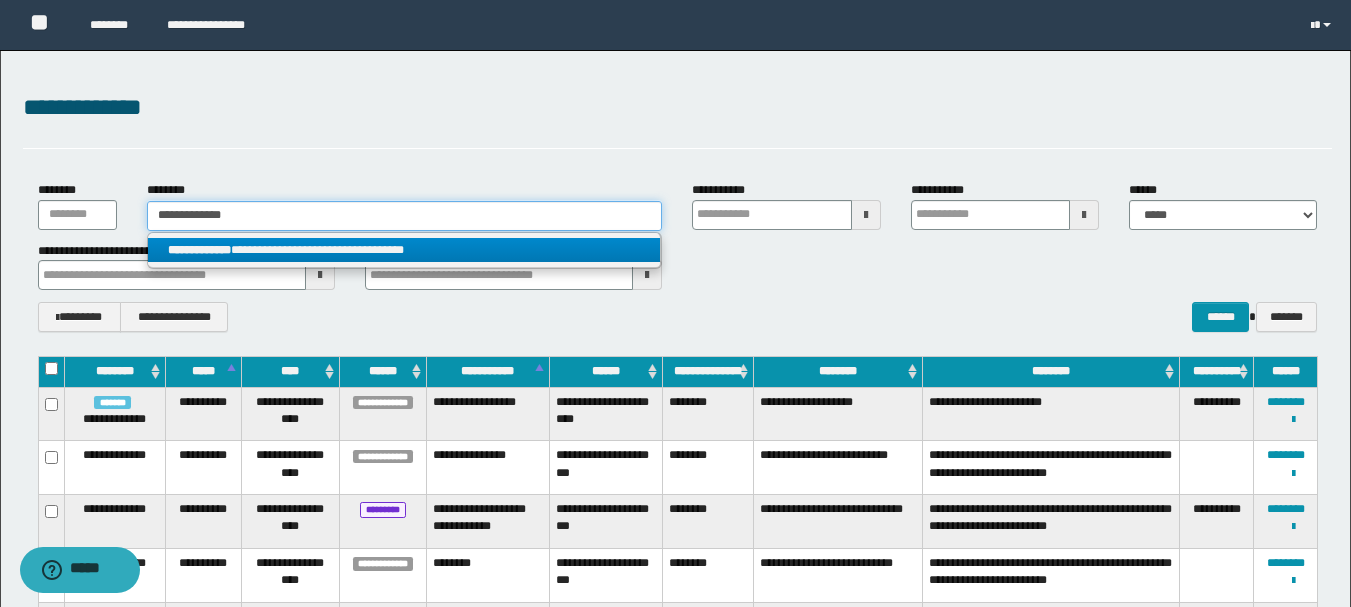 type on "**********" 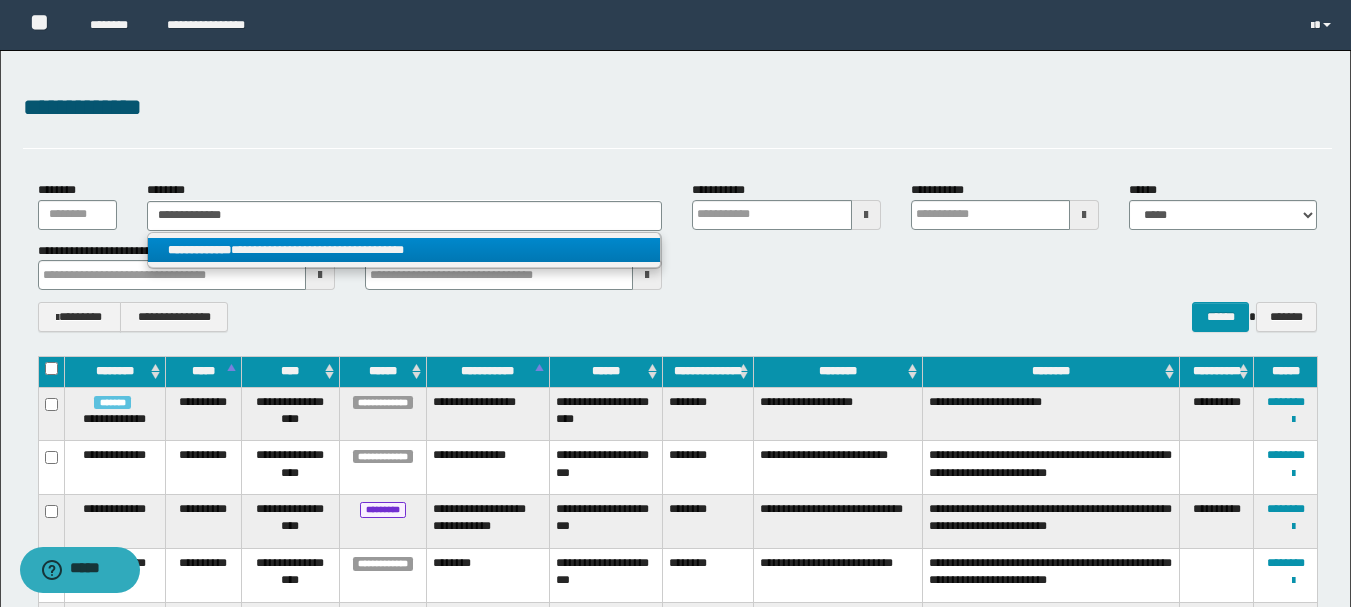 click on "**********" at bounding box center (404, 250) 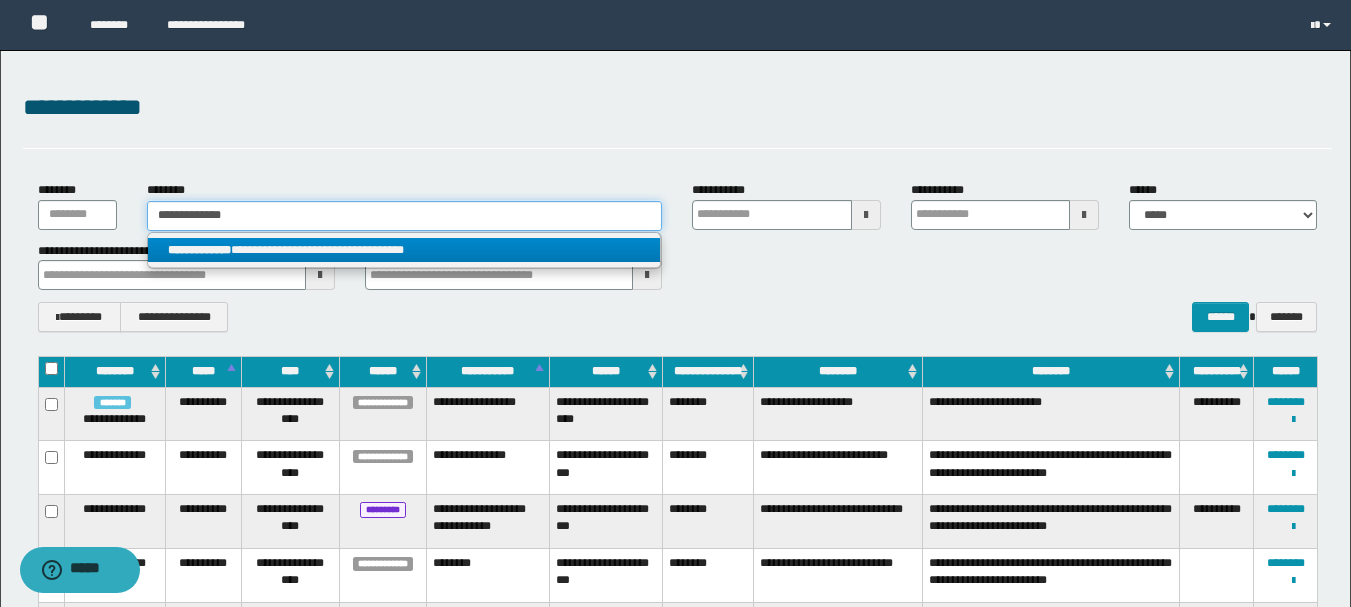 type 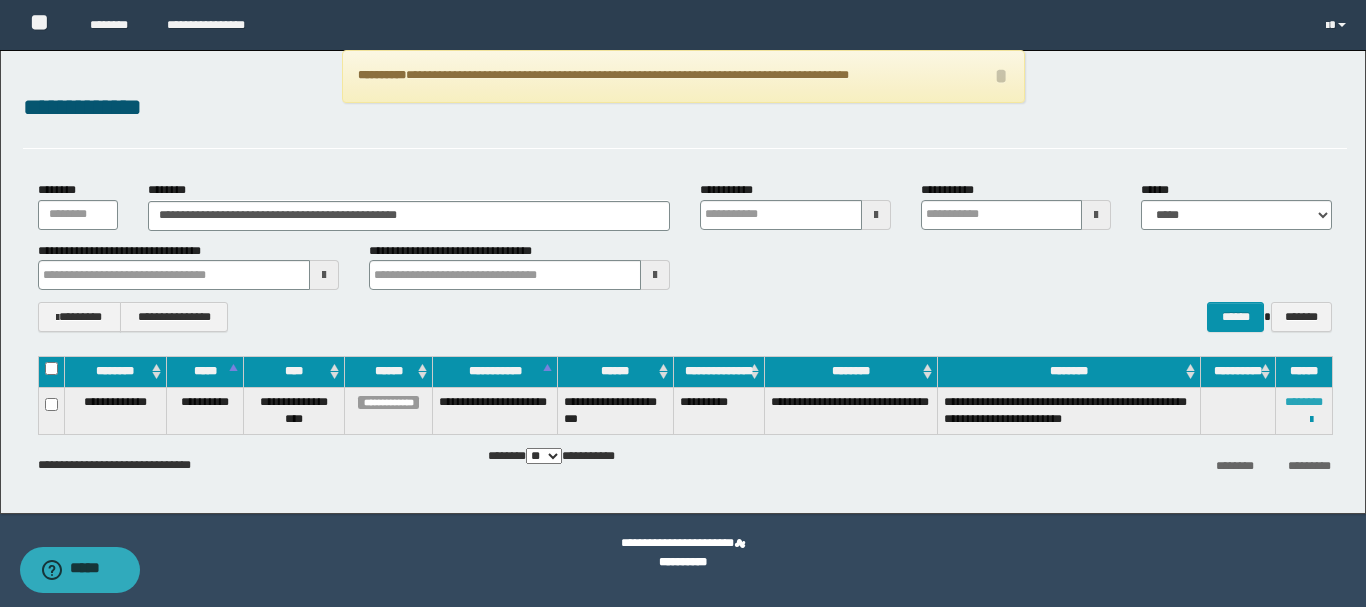 click on "********" at bounding box center [1304, 402] 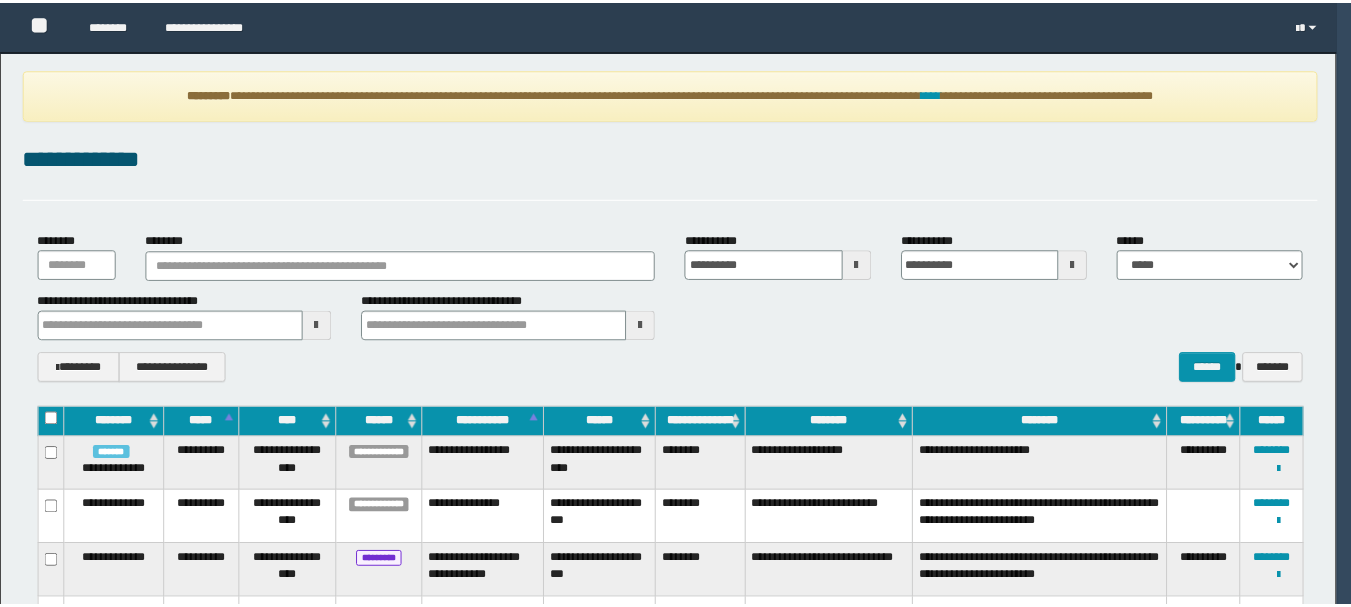scroll, scrollTop: 0, scrollLeft: 0, axis: both 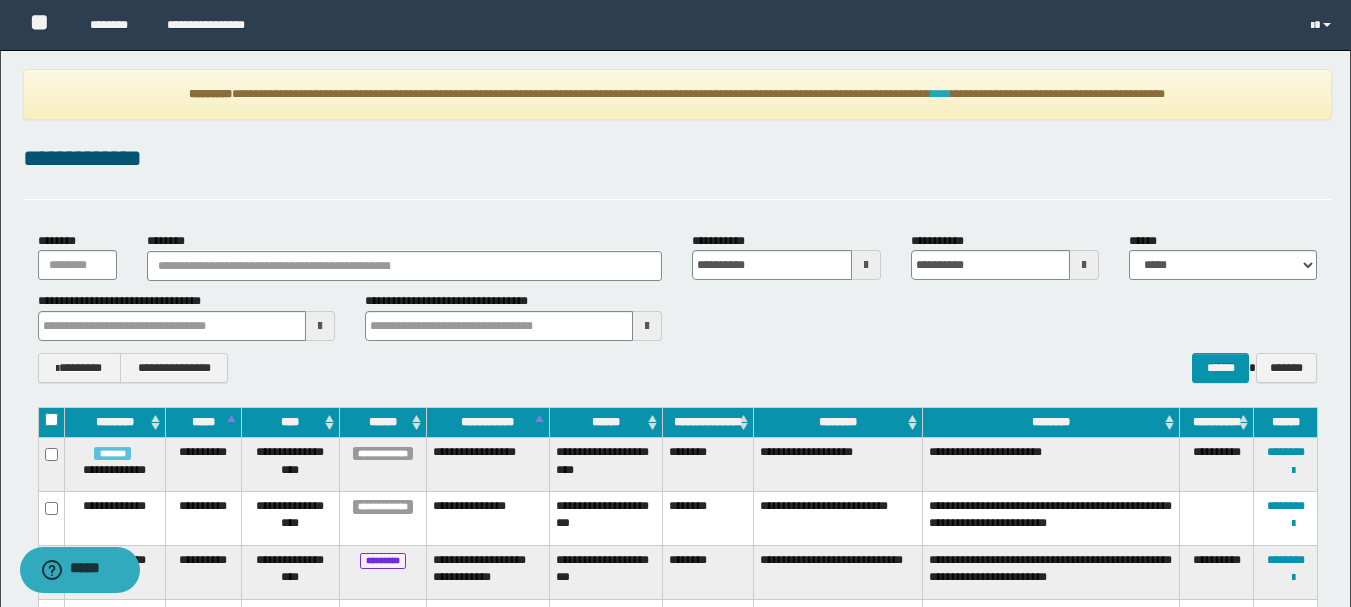 click on "****" at bounding box center (941, 94) 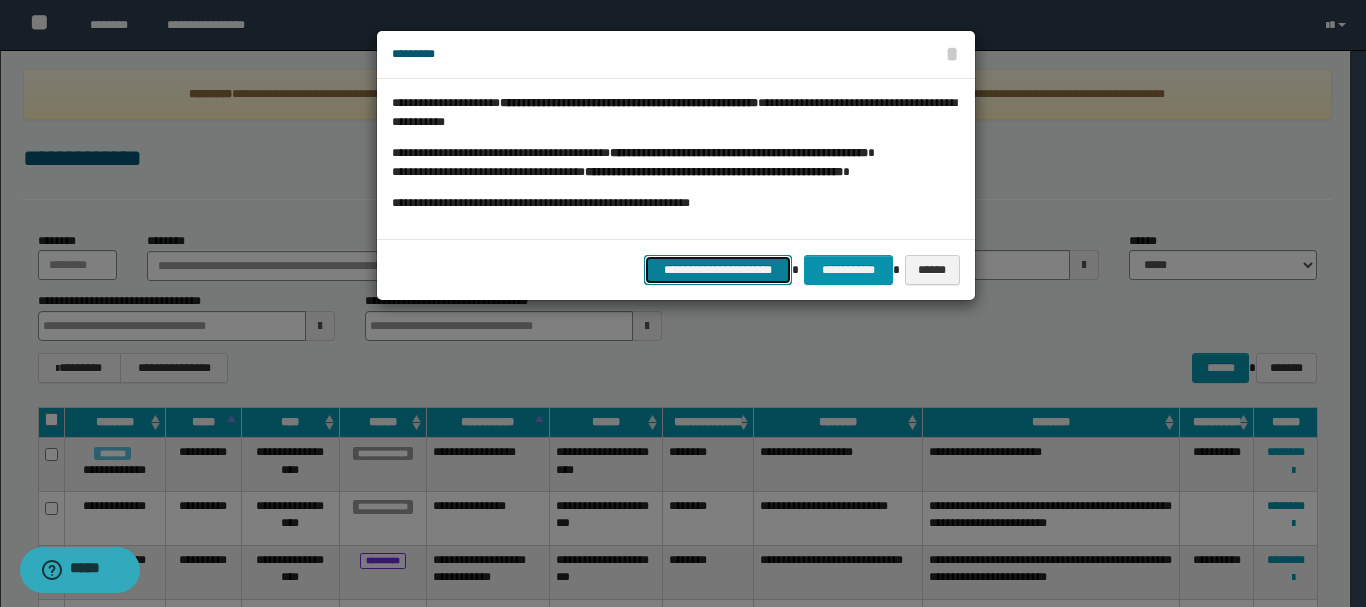 click on "**********" at bounding box center (718, 270) 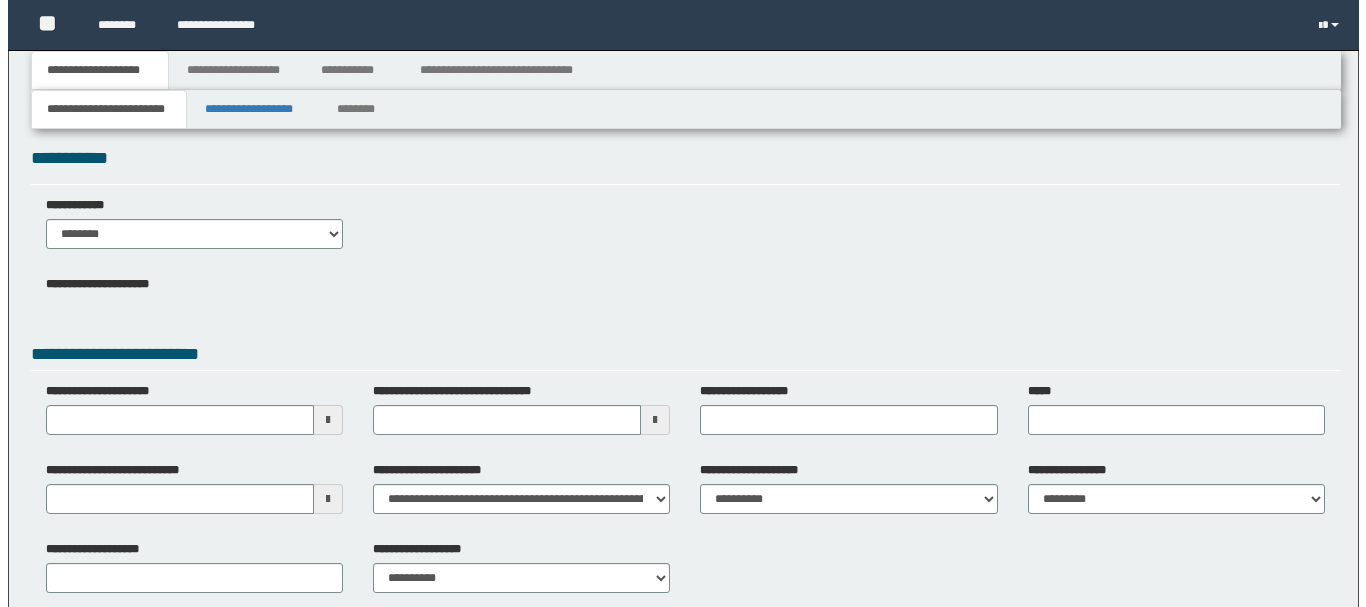 scroll, scrollTop: 0, scrollLeft: 0, axis: both 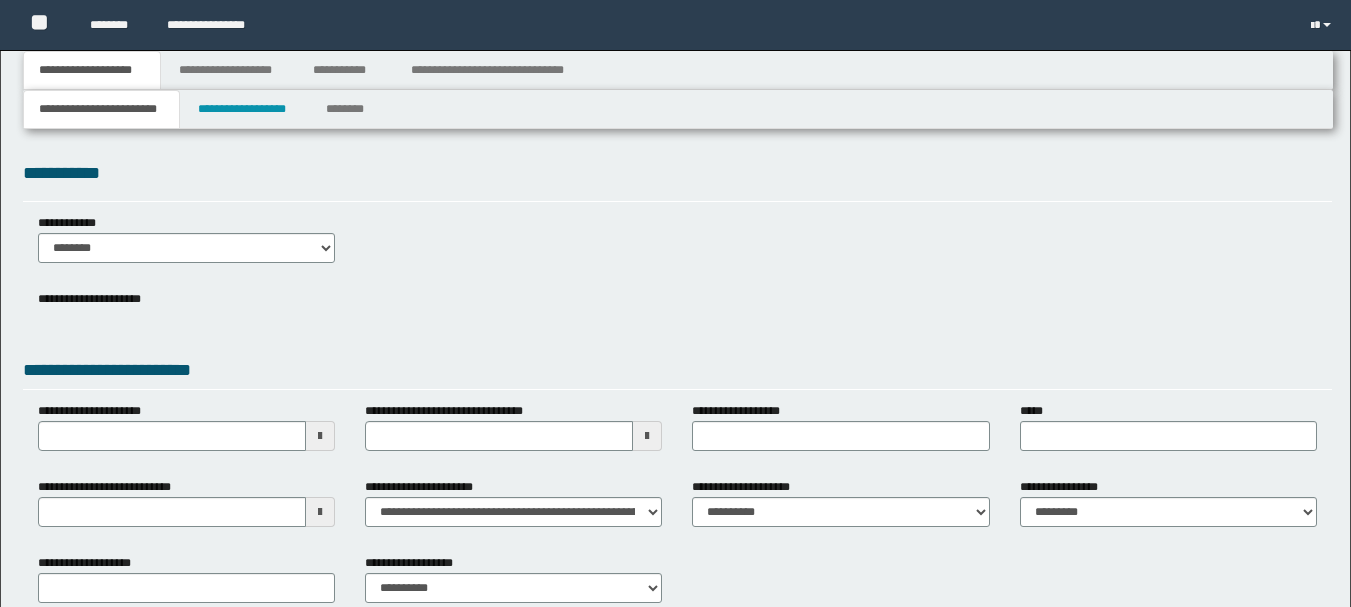 type 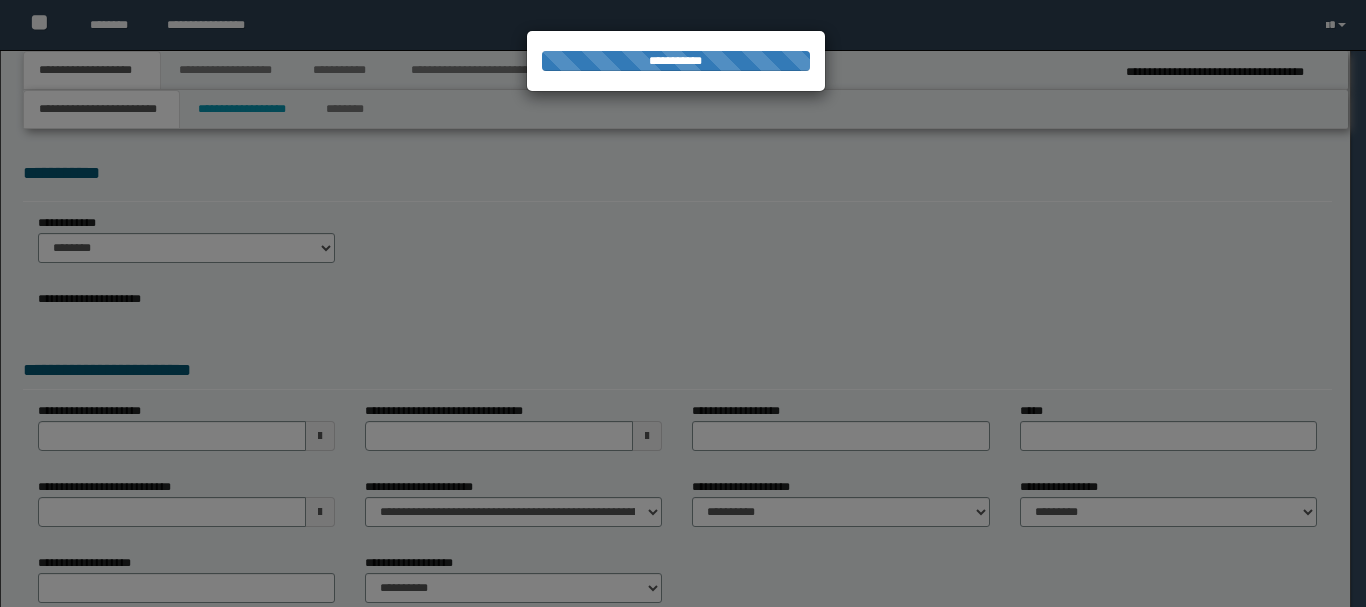 type on "**********" 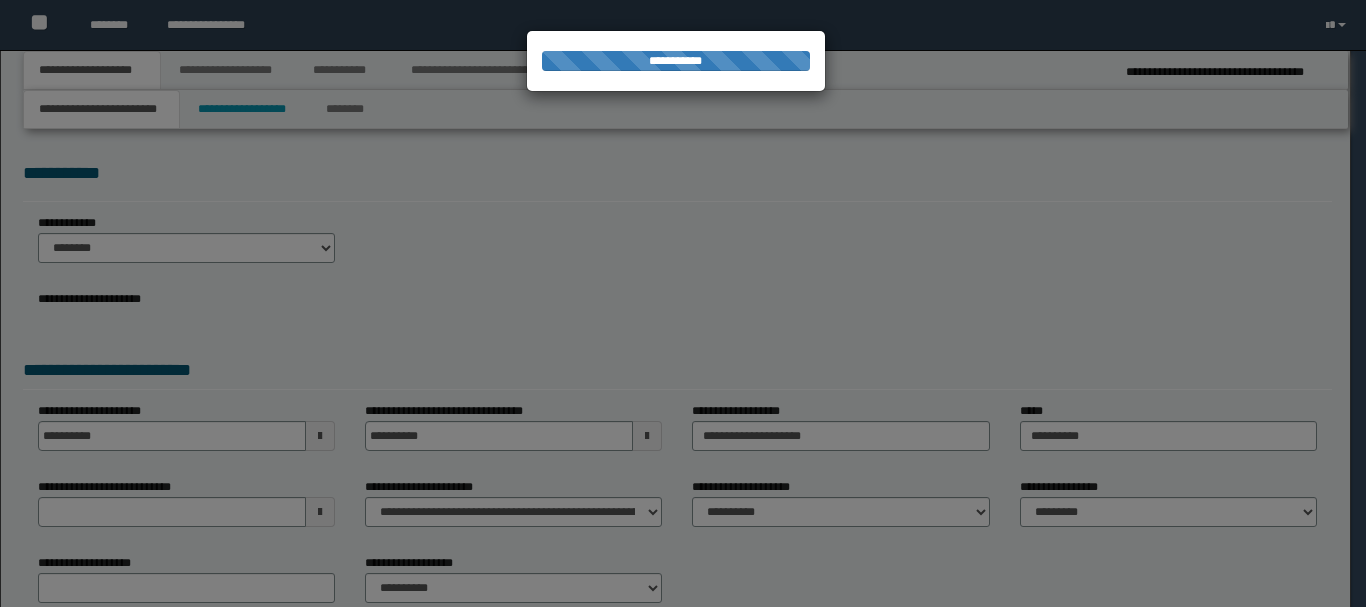 select on "**" 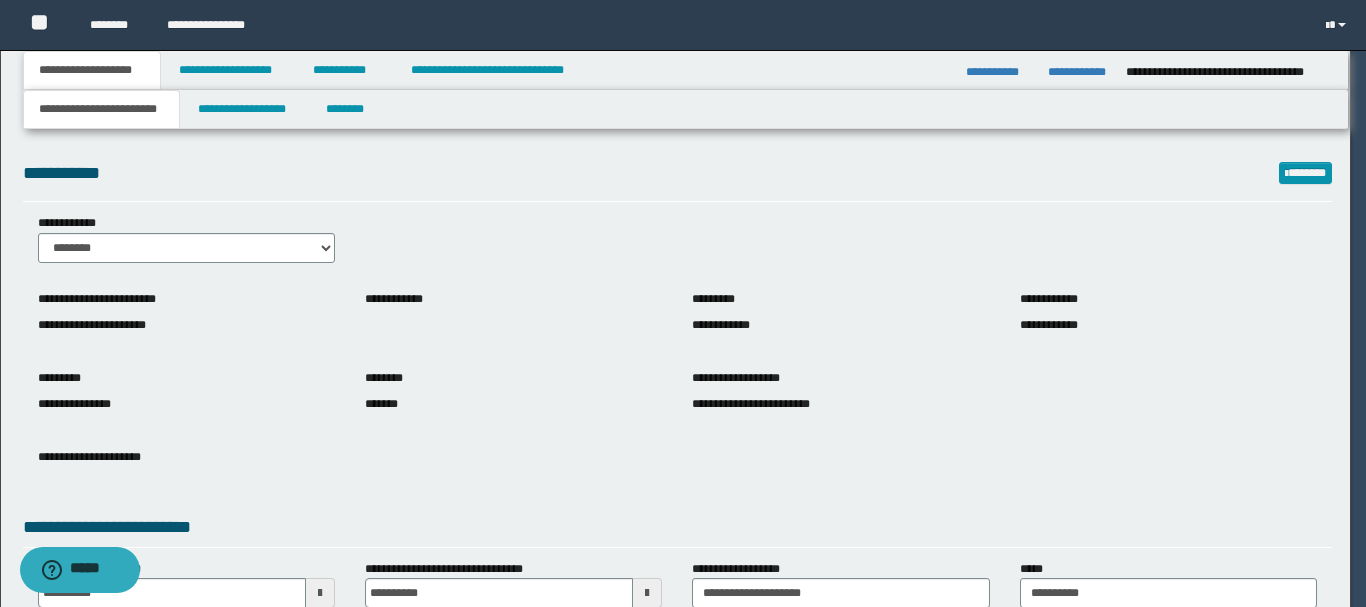 scroll, scrollTop: 0, scrollLeft: 0, axis: both 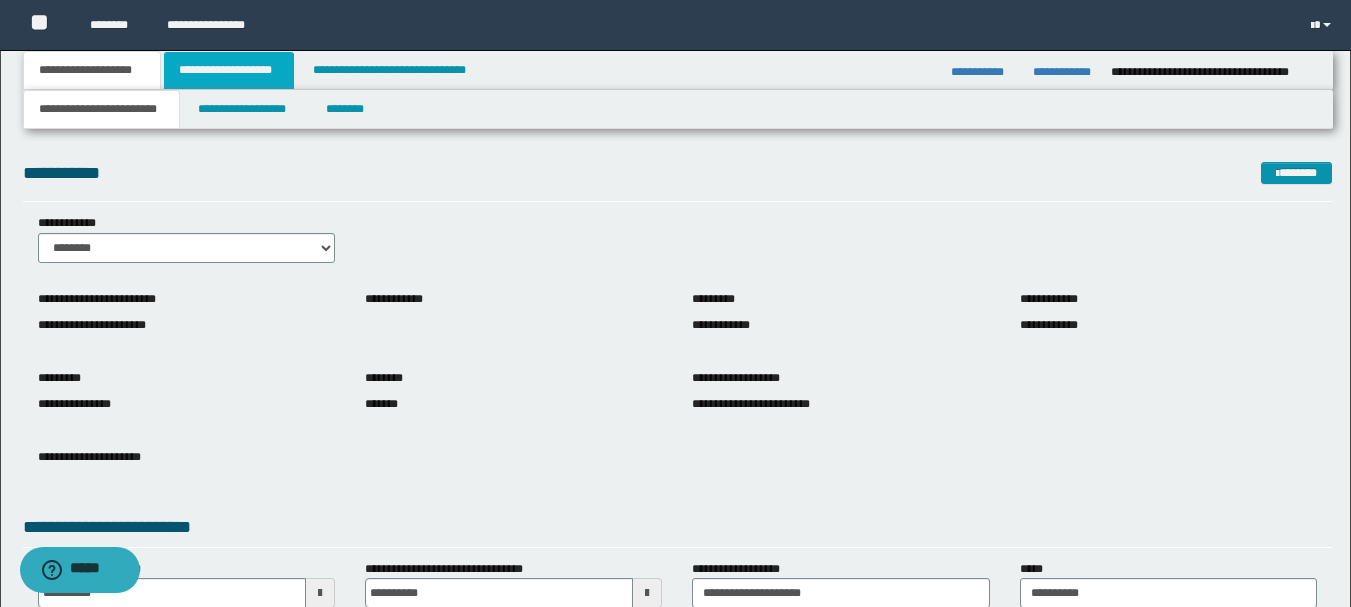 click on "**********" at bounding box center (229, 70) 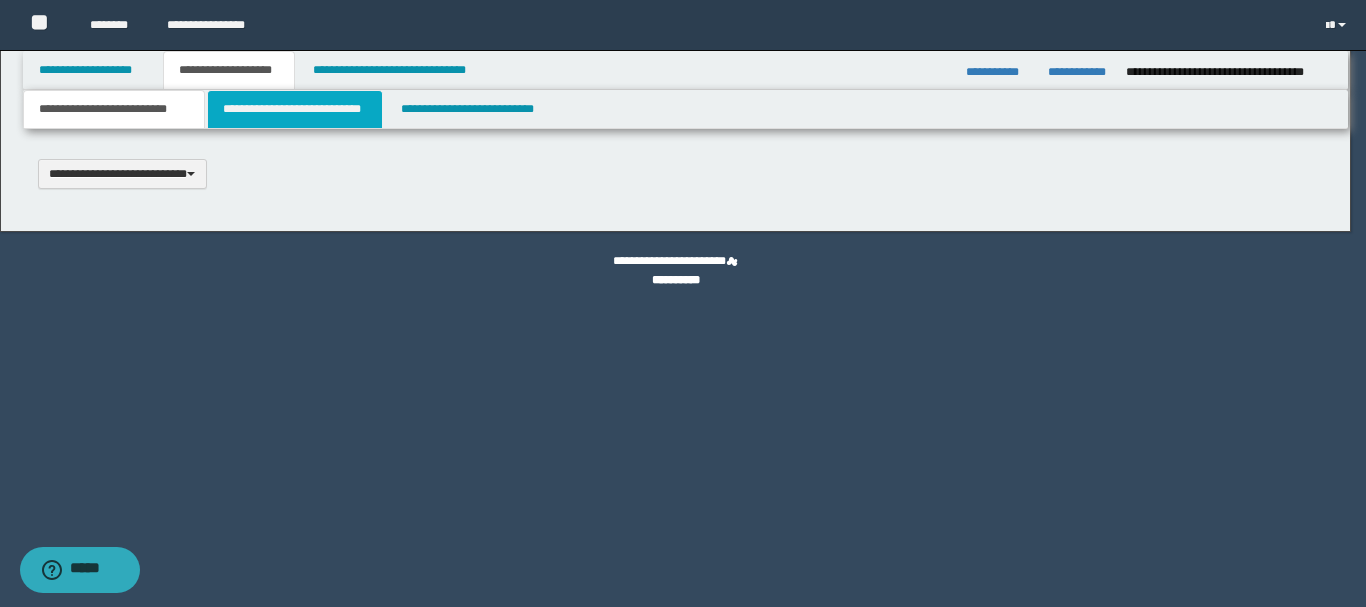 click on "**********" at bounding box center [295, 109] 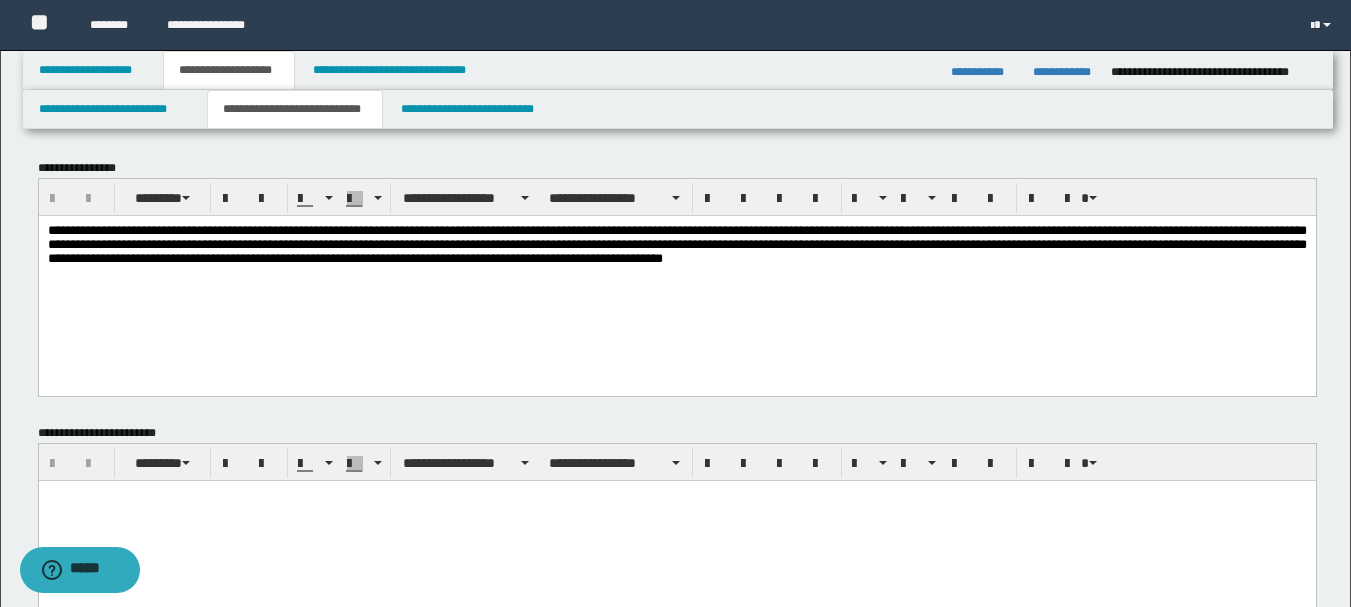 scroll, scrollTop: 0, scrollLeft: 0, axis: both 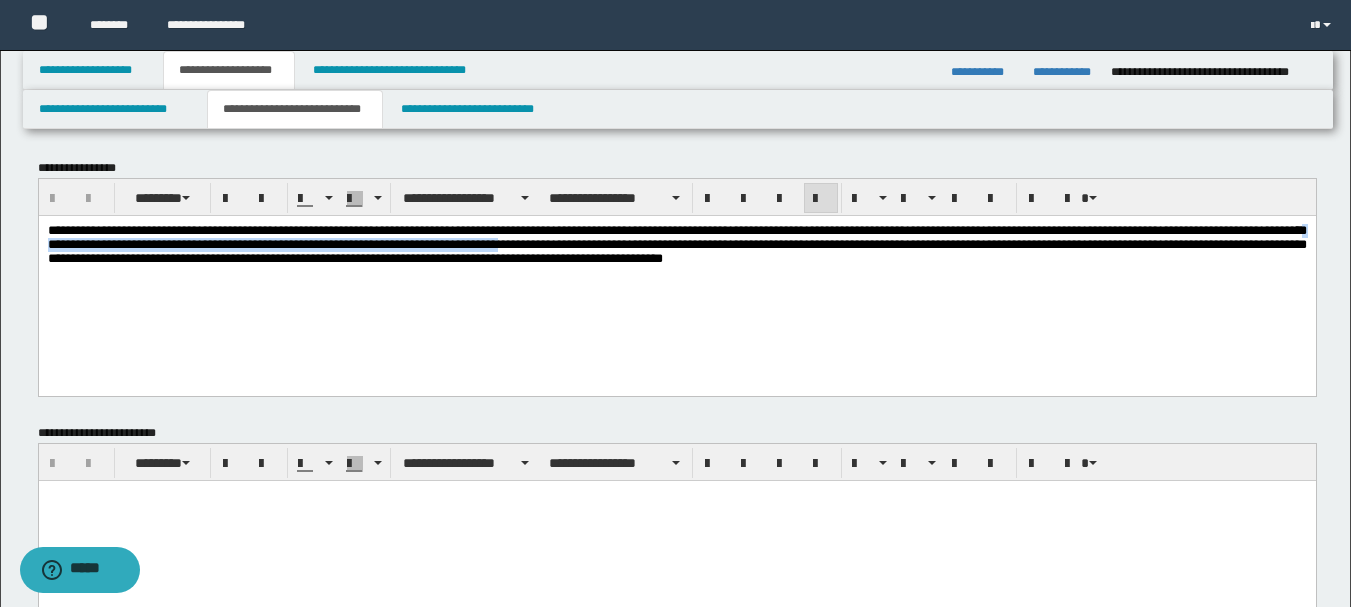 drag, startPoint x: 300, startPoint y: 244, endPoint x: 938, endPoint y: 243, distance: 638.0008 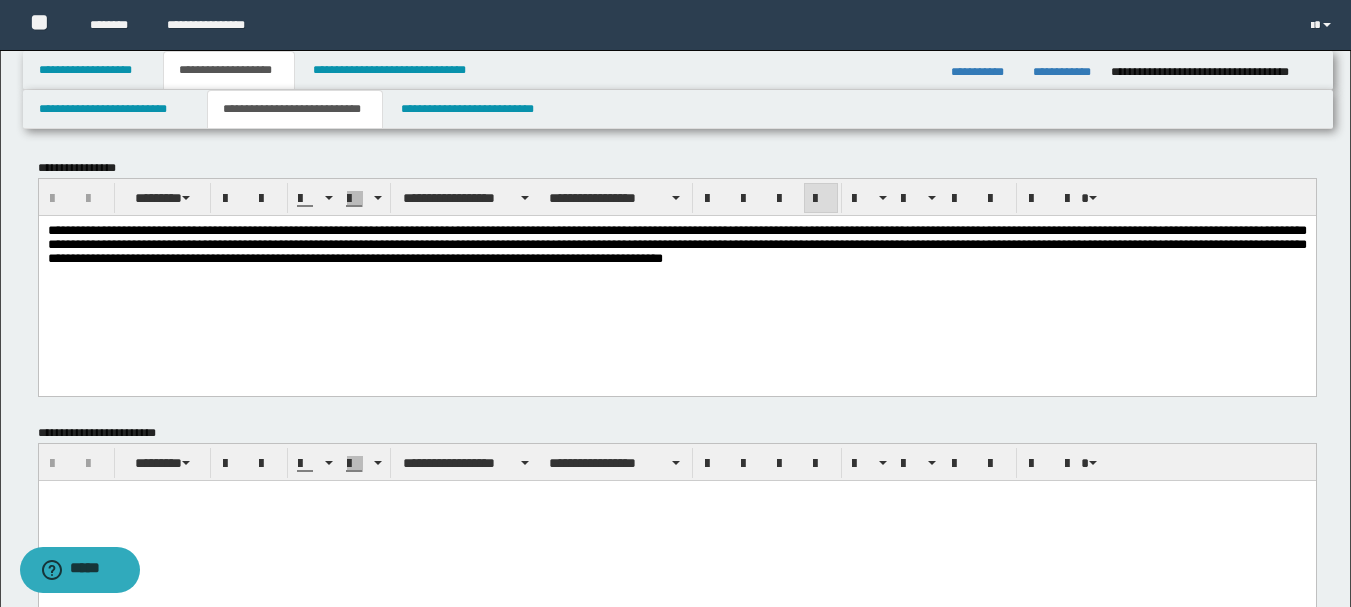 click on "**********" at bounding box center [676, 269] 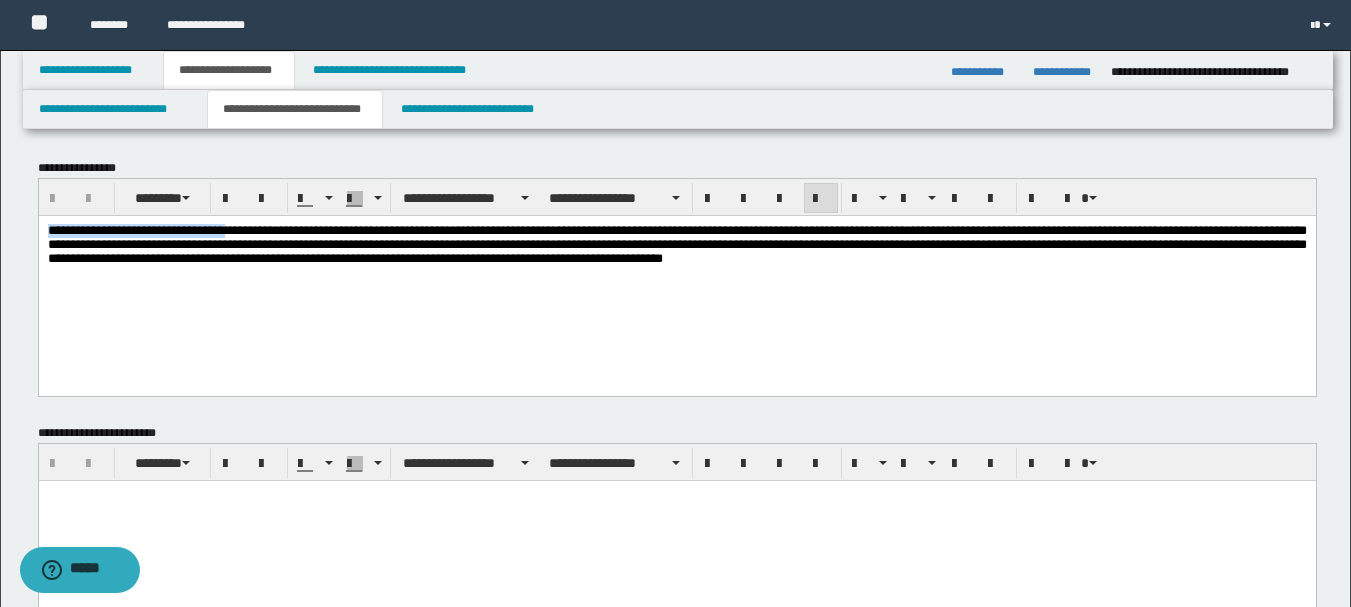 drag, startPoint x: 49, startPoint y: 226, endPoint x: 265, endPoint y: 233, distance: 216.1134 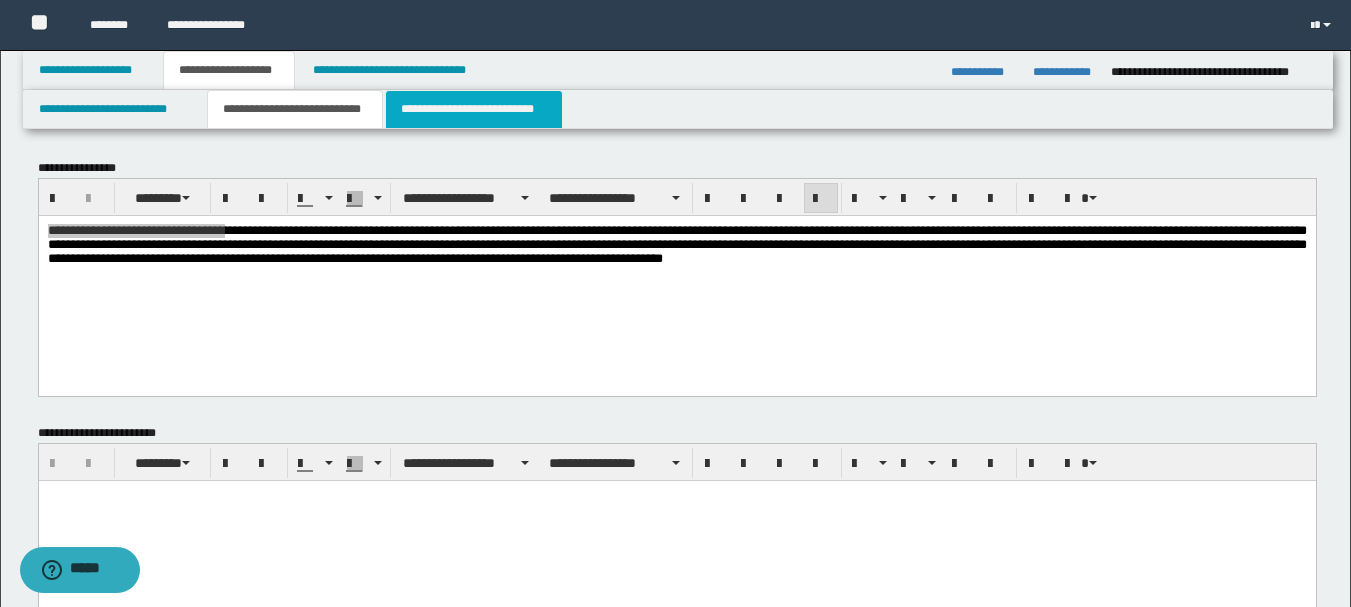 click on "**********" at bounding box center (474, 109) 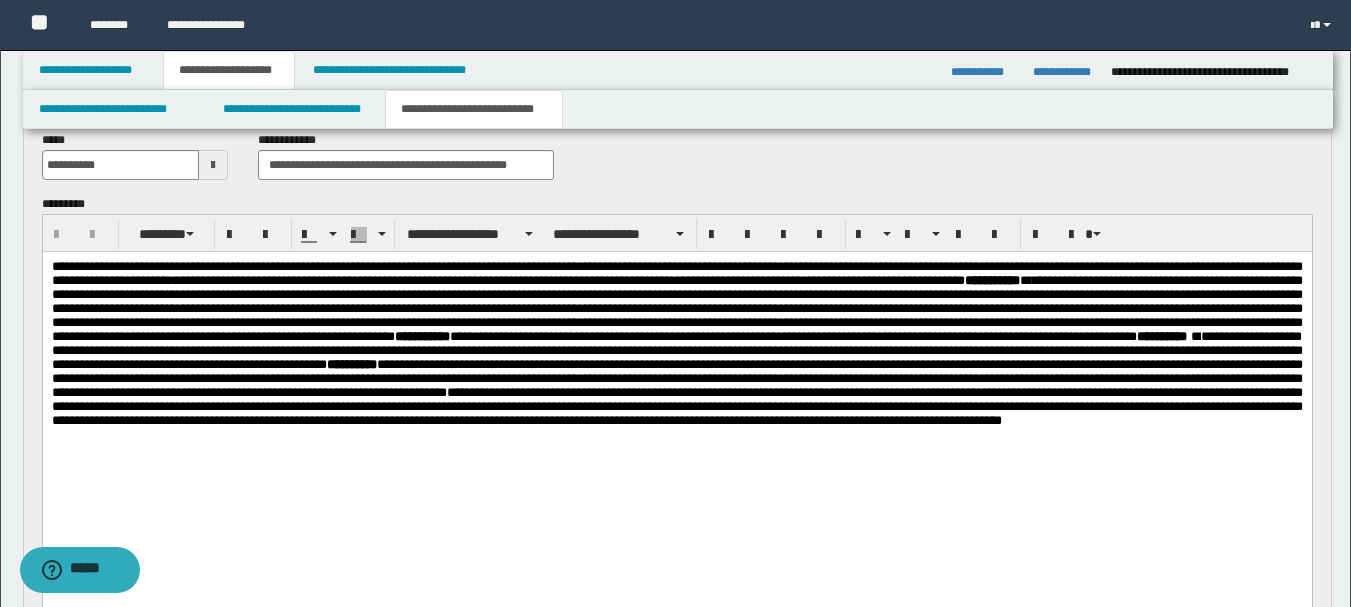 scroll, scrollTop: 0, scrollLeft: 0, axis: both 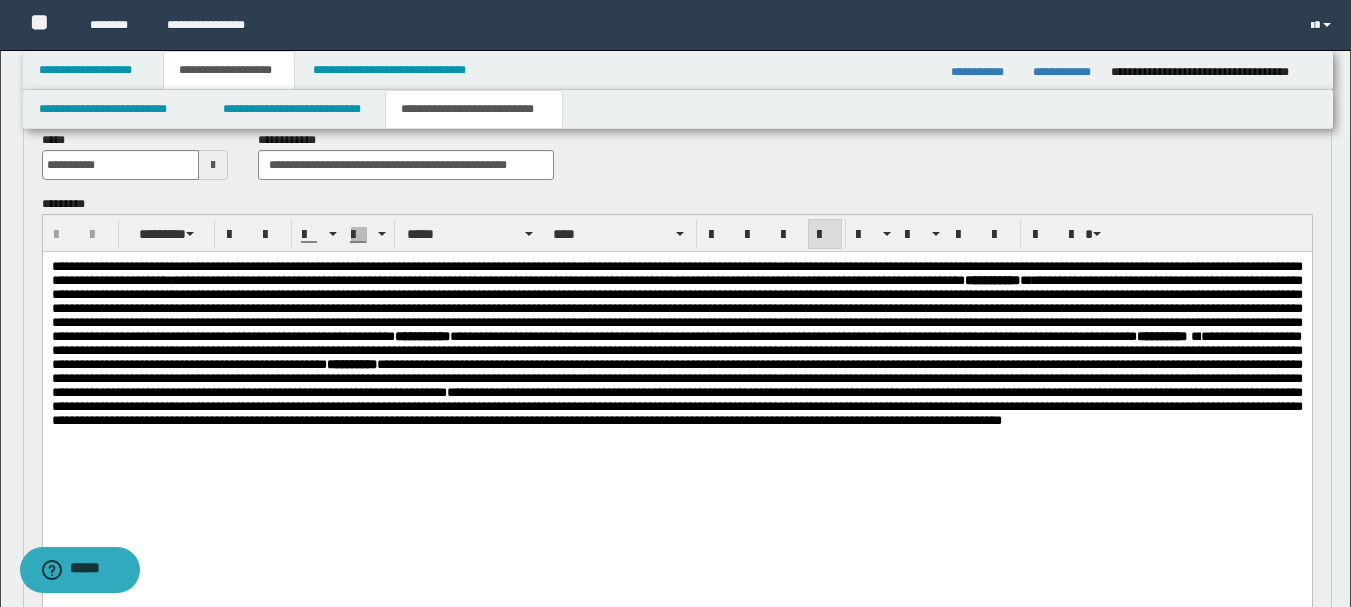 drag, startPoint x: 746, startPoint y: 267, endPoint x: 1112, endPoint y: 465, distance: 416.12497 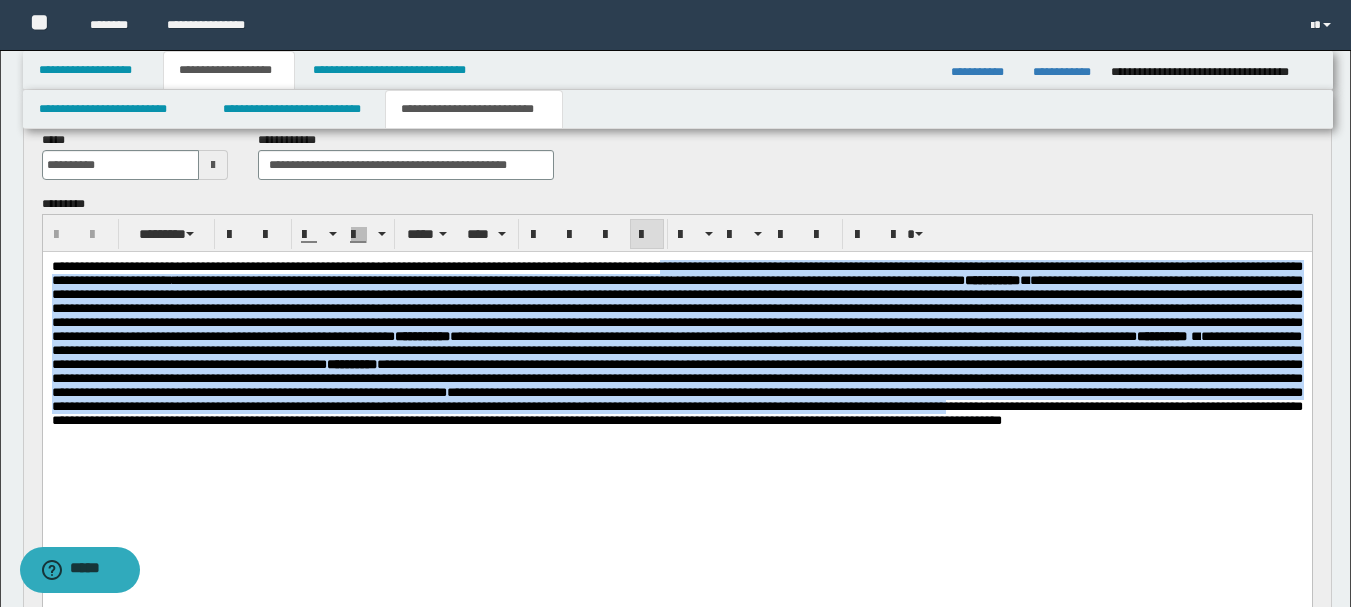 click on "**********" at bounding box center [424, 280] 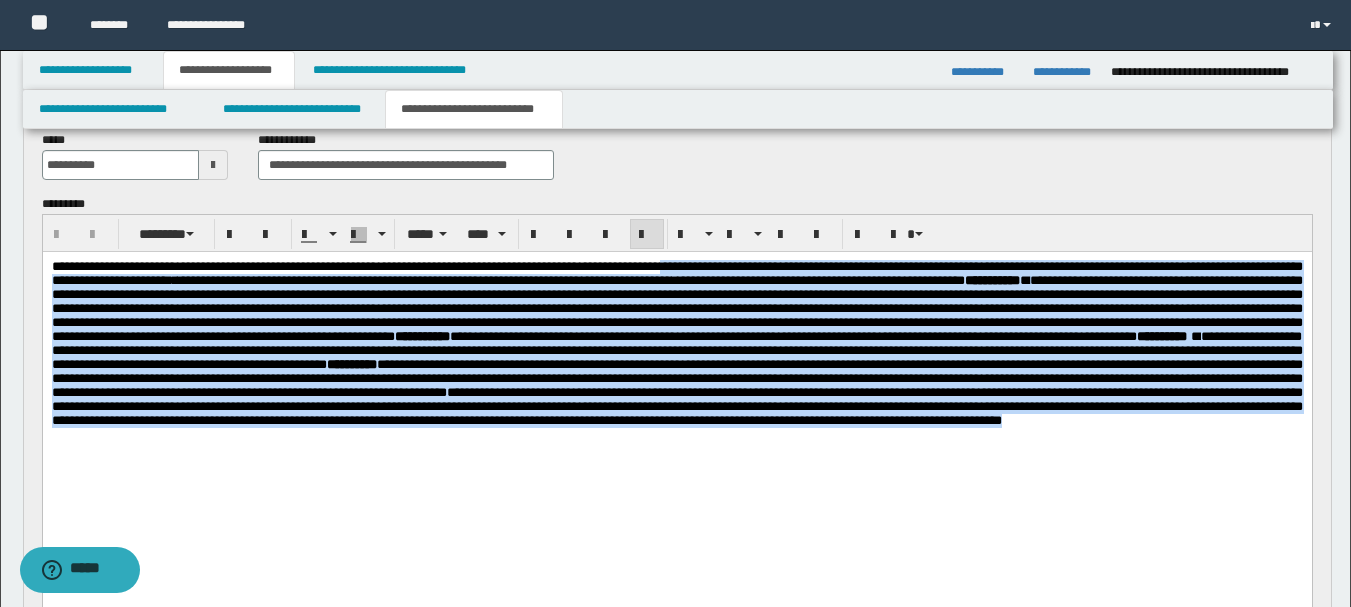 drag, startPoint x: 746, startPoint y: 266, endPoint x: 814, endPoint y: 554, distance: 295.9189 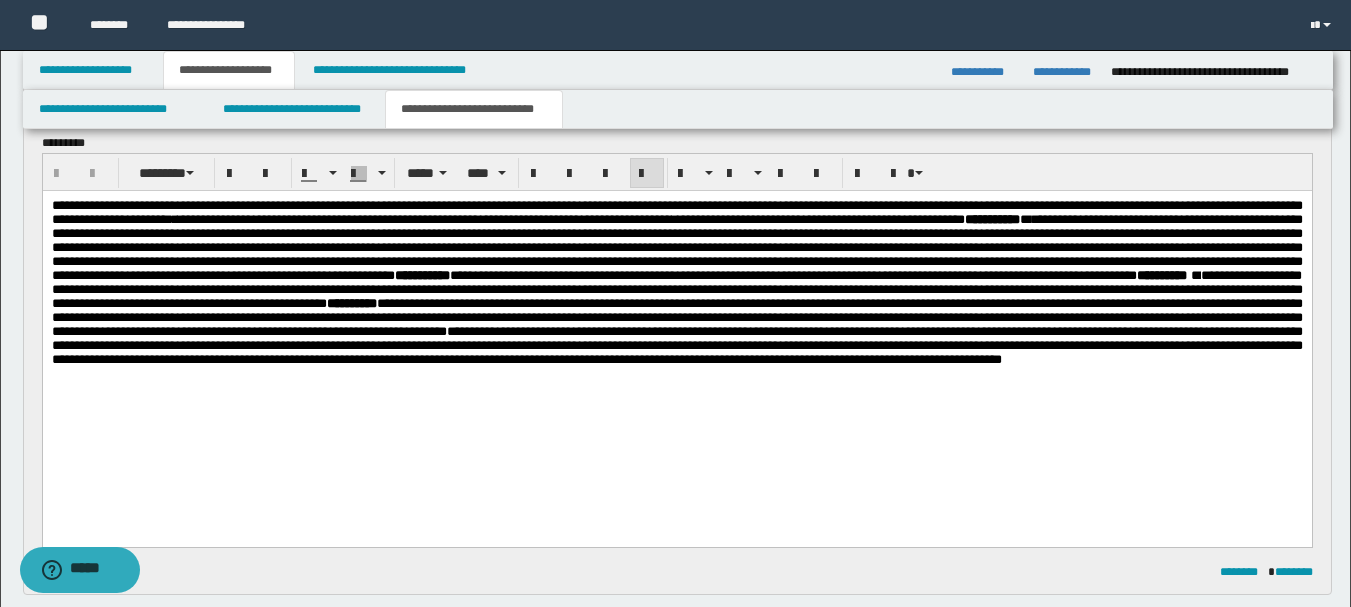 scroll, scrollTop: 168, scrollLeft: 0, axis: vertical 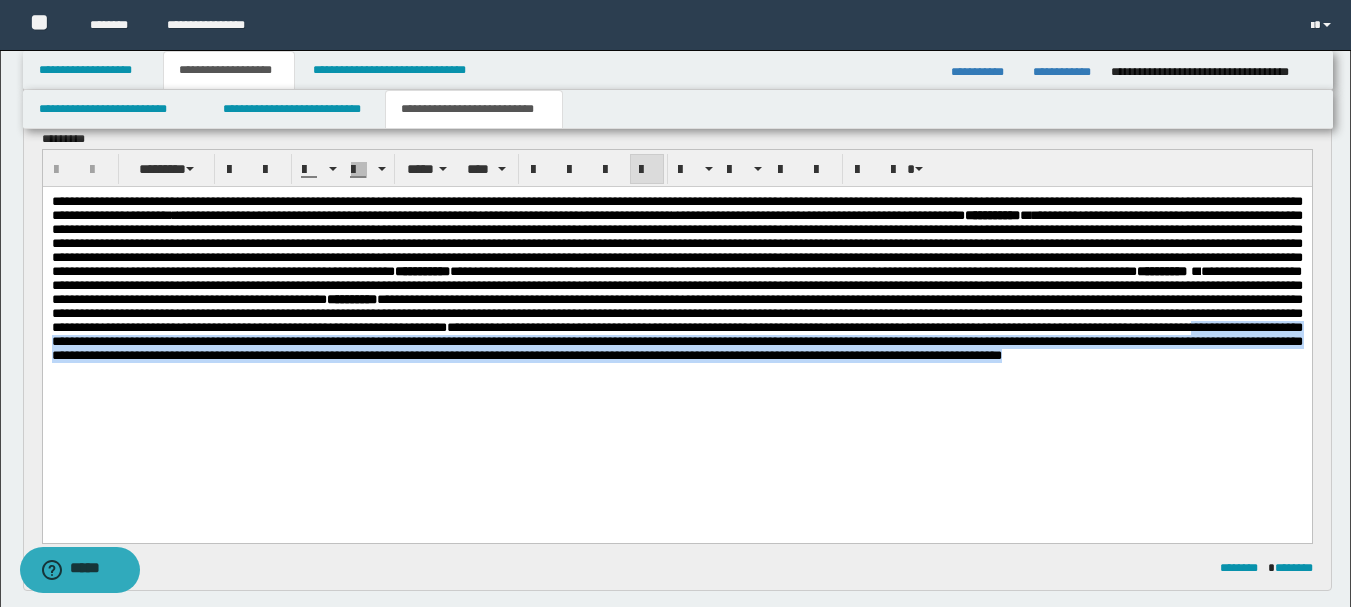 drag, startPoint x: 1185, startPoint y: 376, endPoint x: 1209, endPoint y: 441, distance: 69.289246 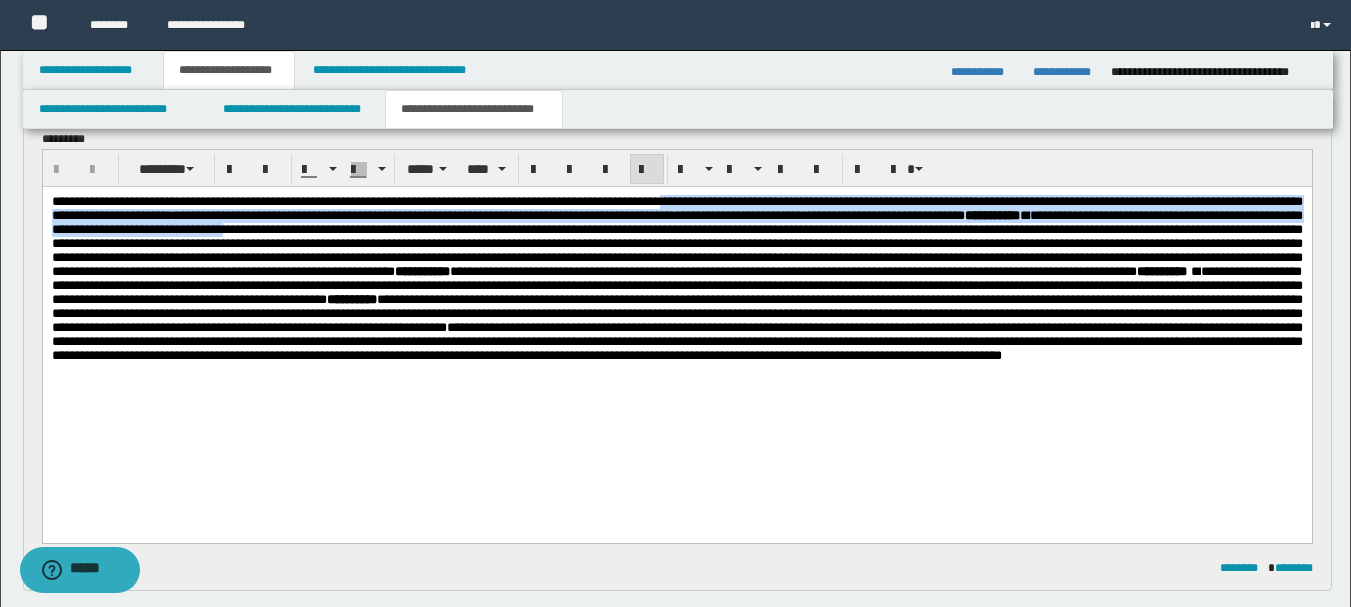 drag, startPoint x: 746, startPoint y: 199, endPoint x: 729, endPoint y: 232, distance: 37.12142 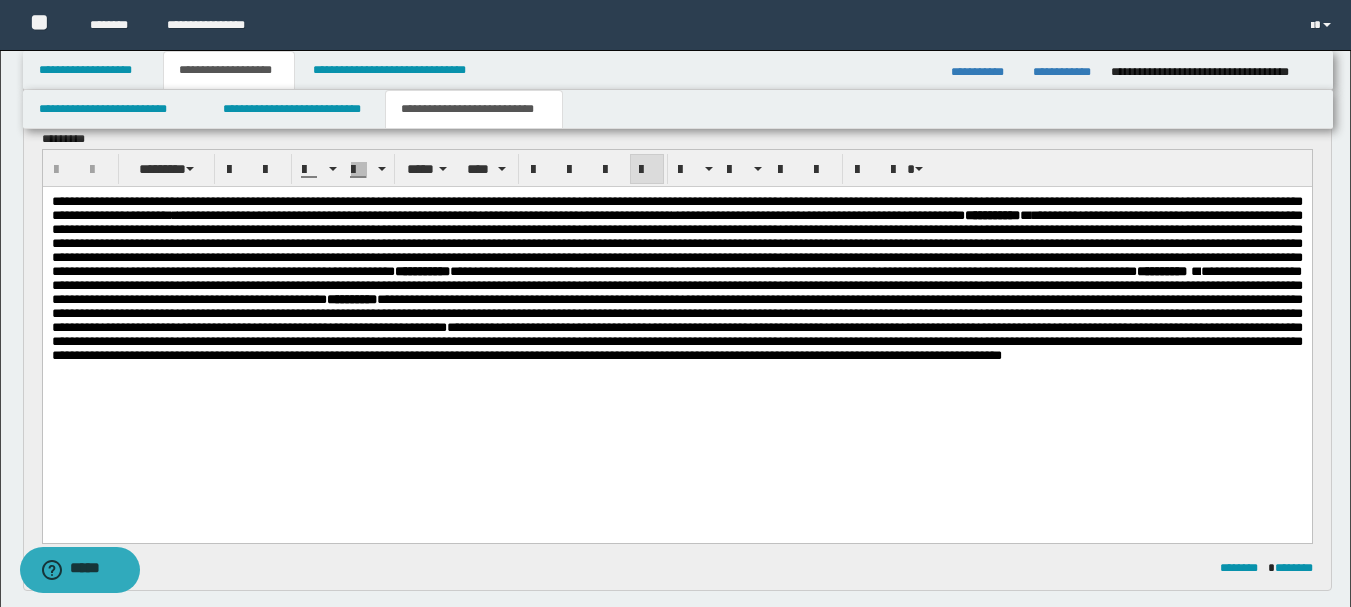 click on "**********" at bounding box center [676, 243] 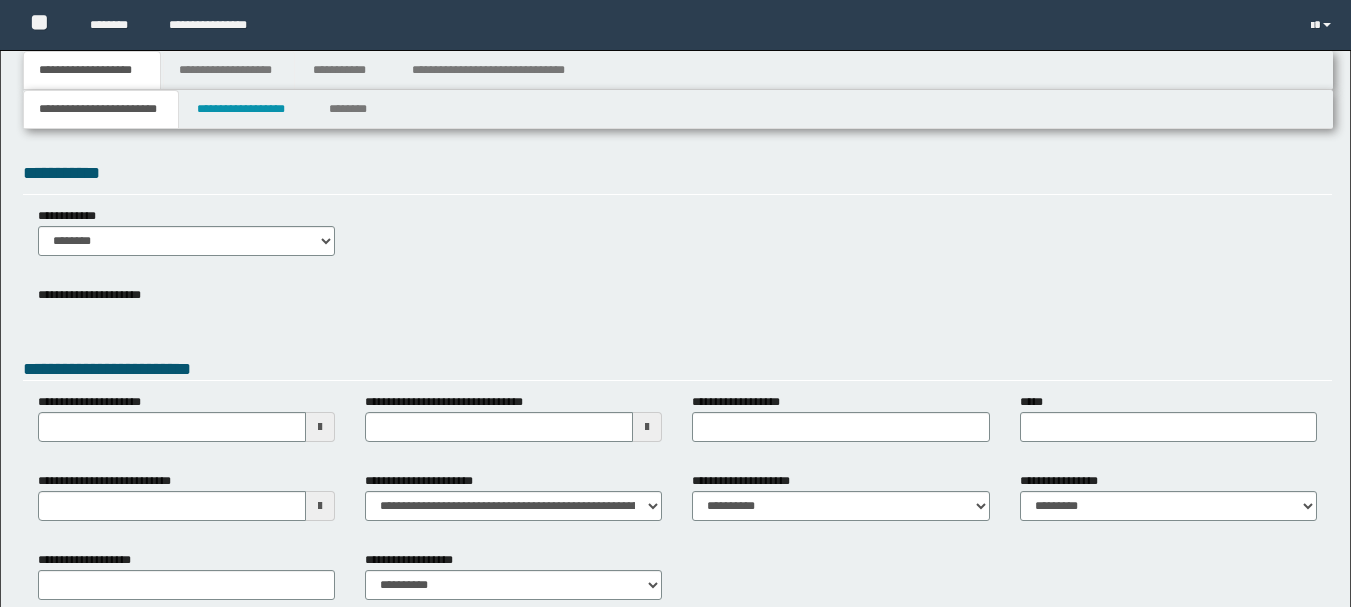 scroll, scrollTop: 0, scrollLeft: 0, axis: both 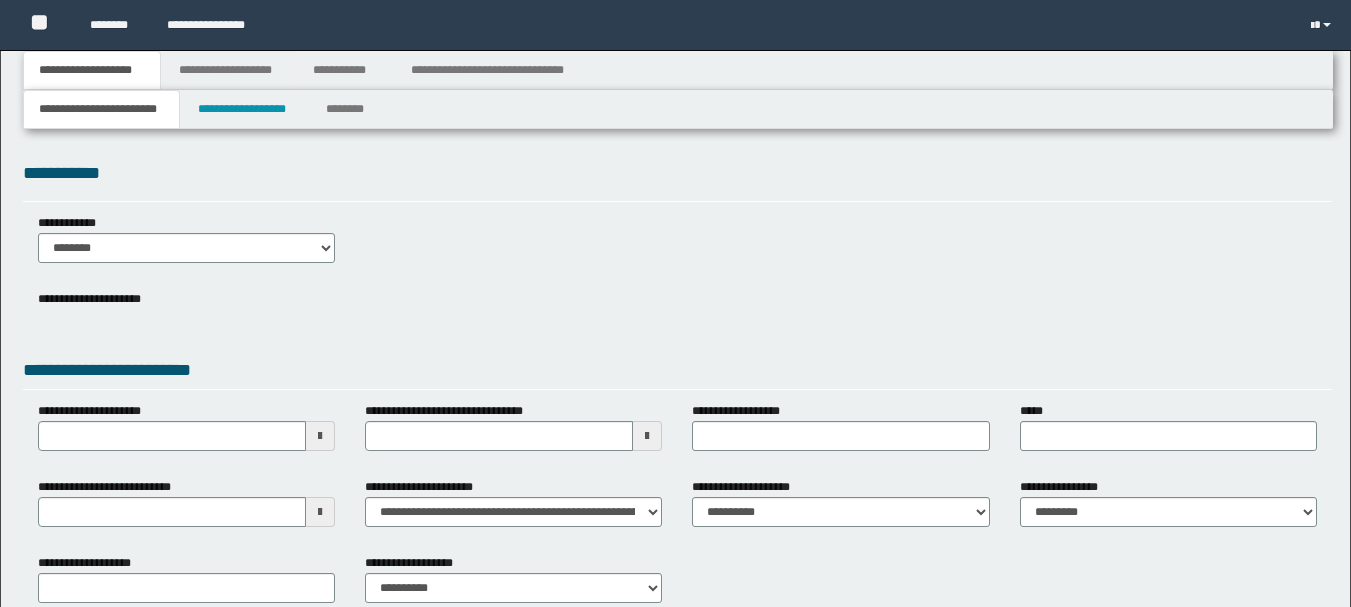 type 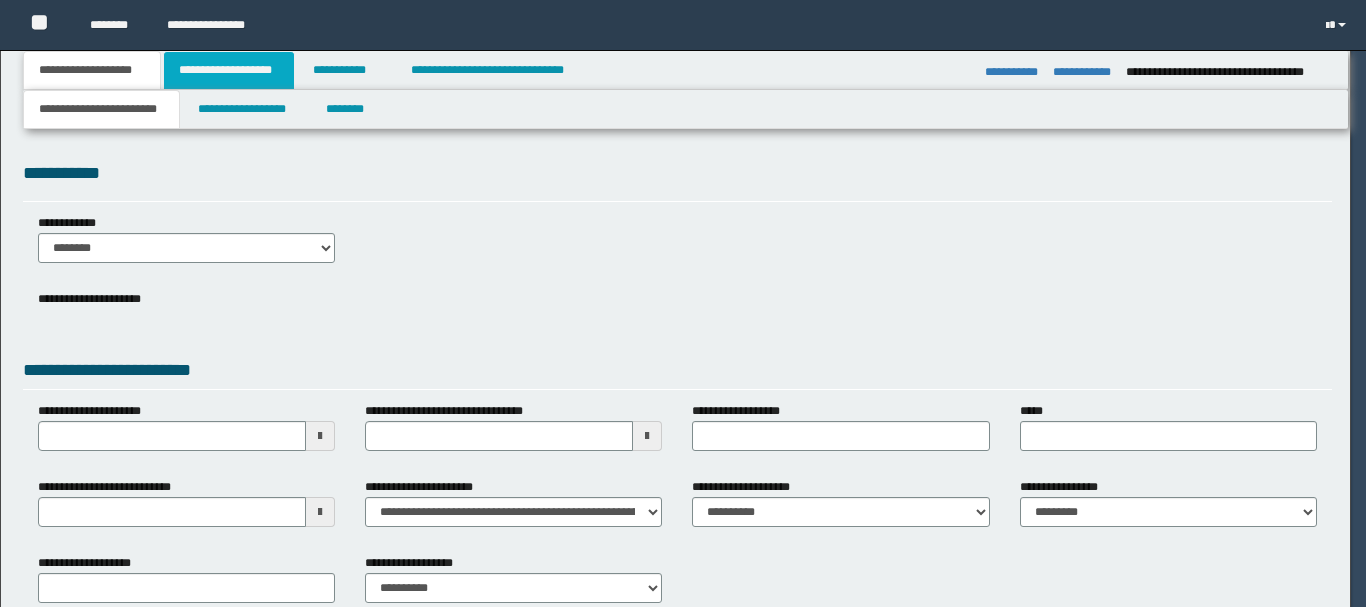 type on "**********" 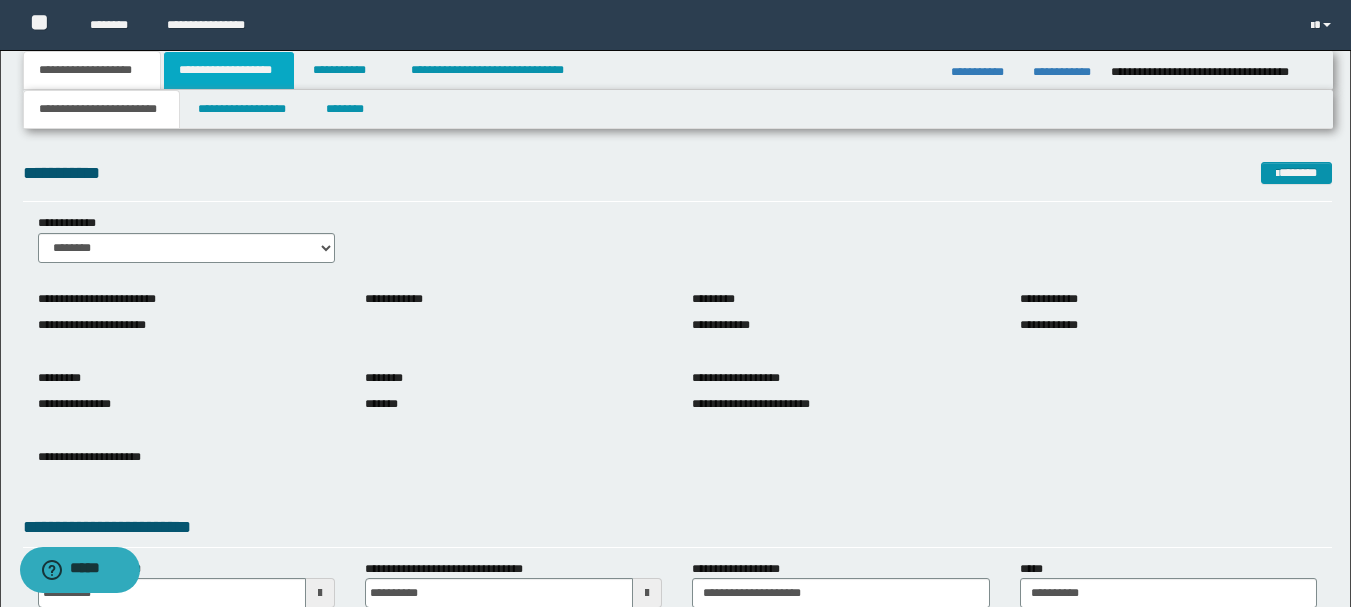 scroll, scrollTop: 0, scrollLeft: 0, axis: both 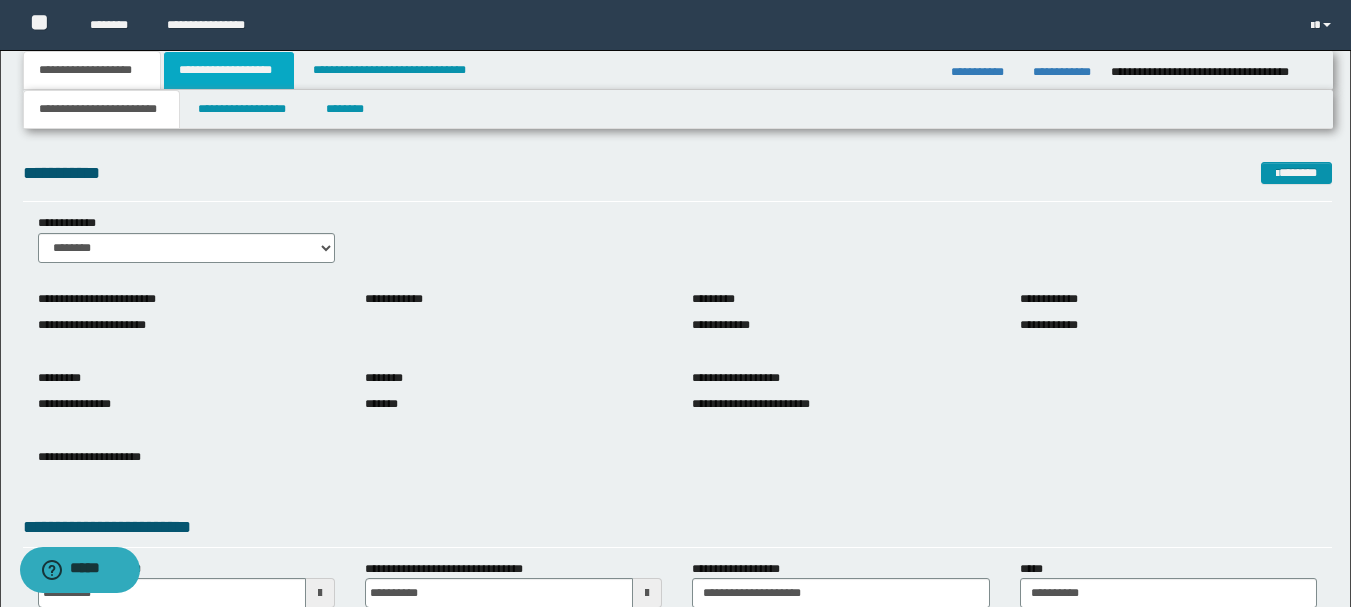 click on "**********" at bounding box center [229, 70] 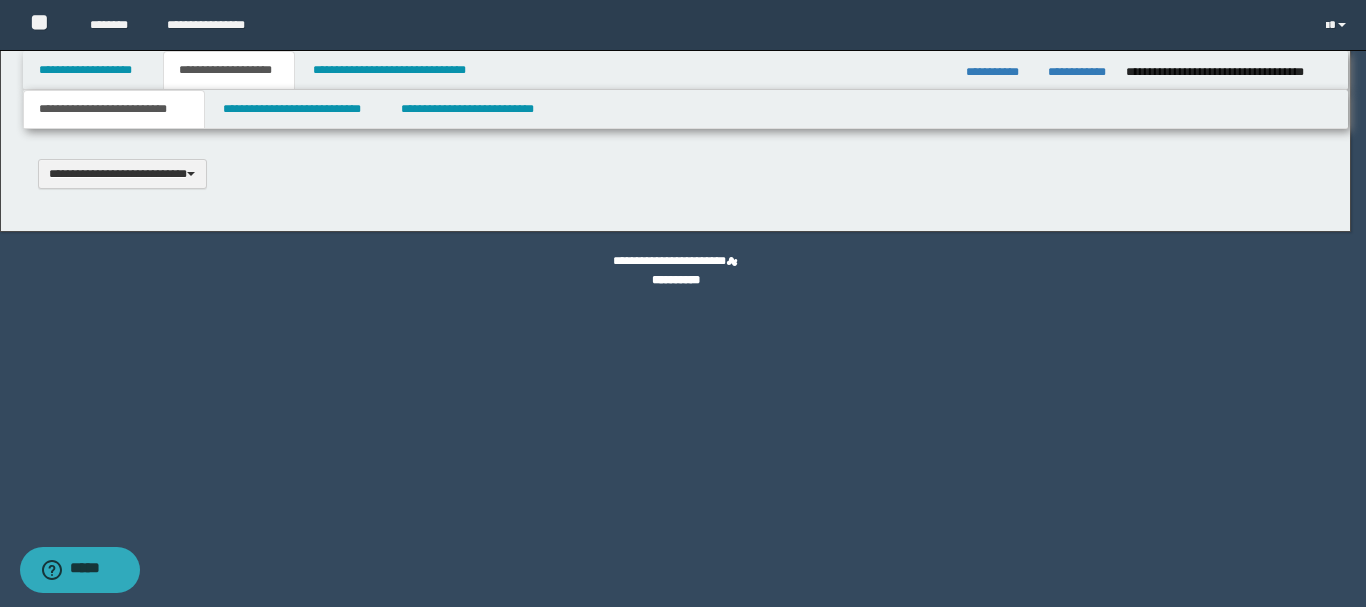 type 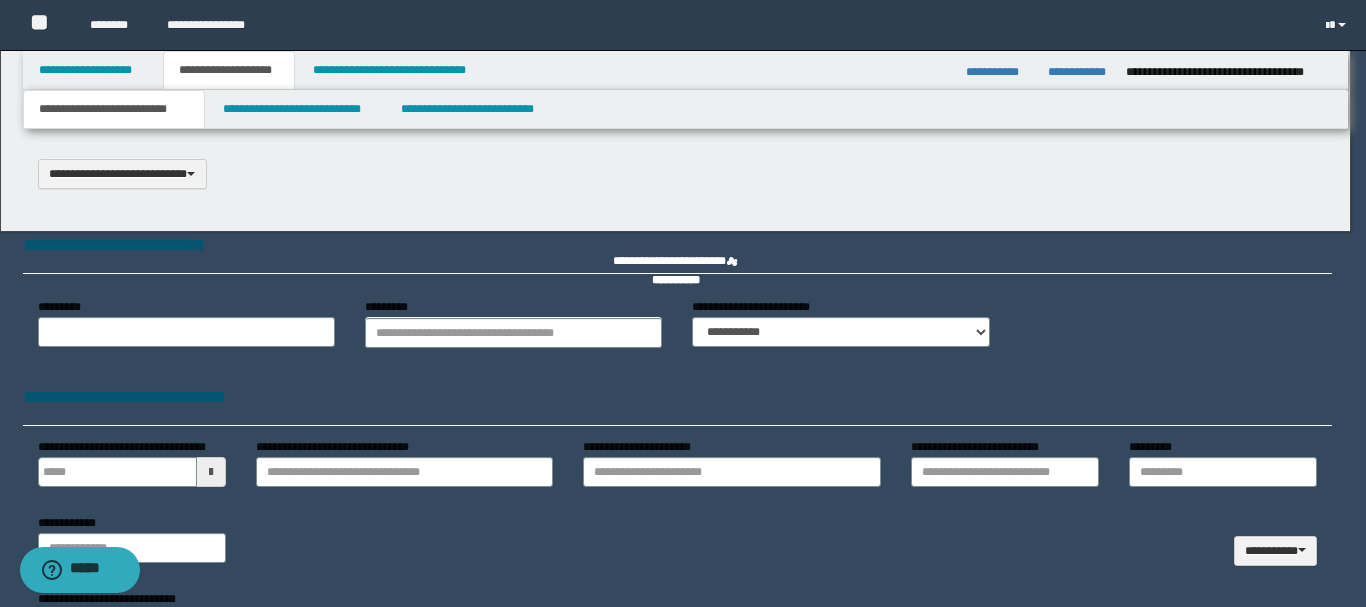 select on "*" 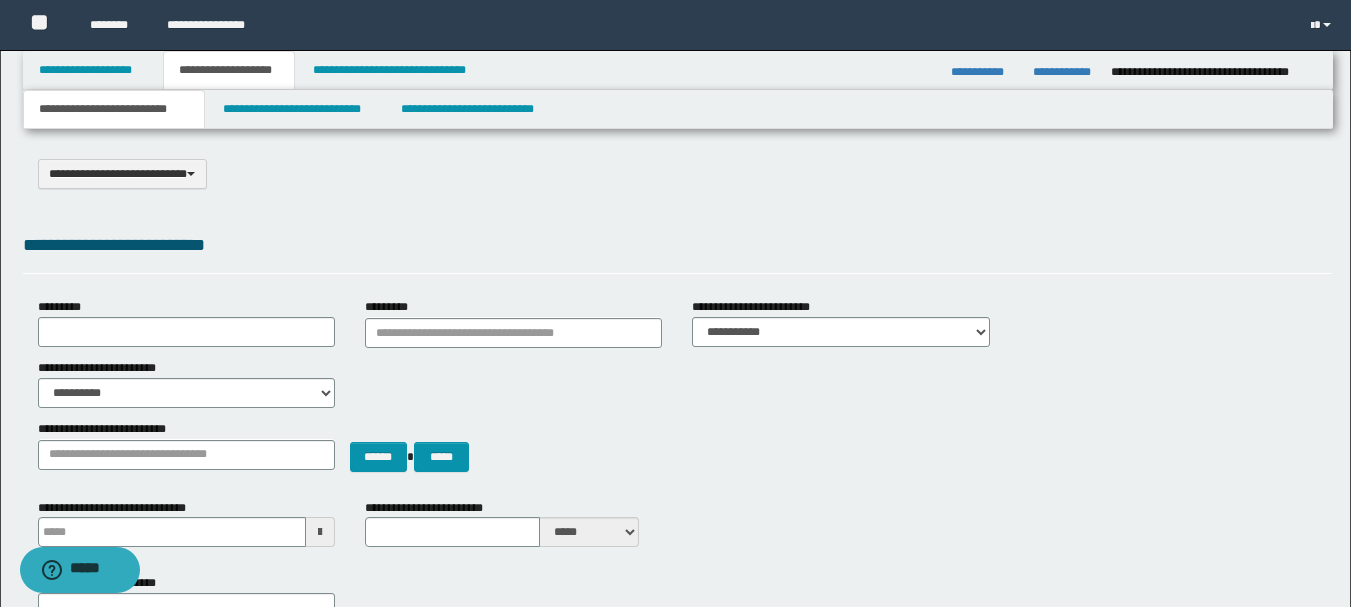 scroll, scrollTop: 0, scrollLeft: 0, axis: both 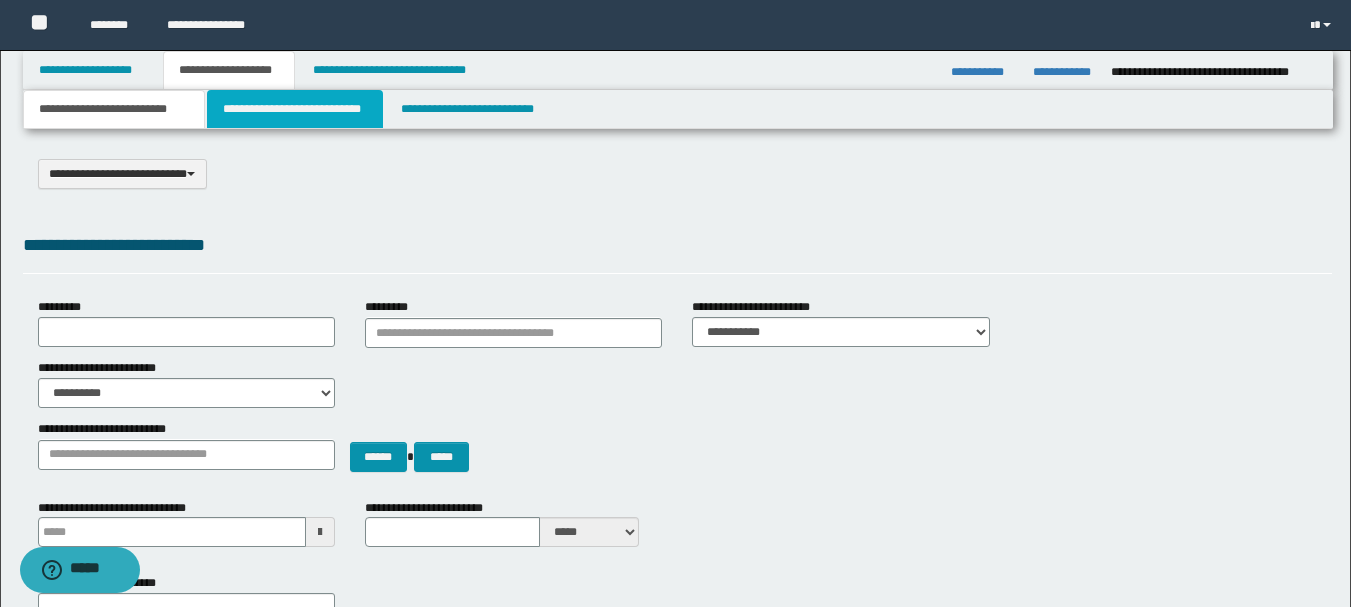 click on "**********" at bounding box center [295, 109] 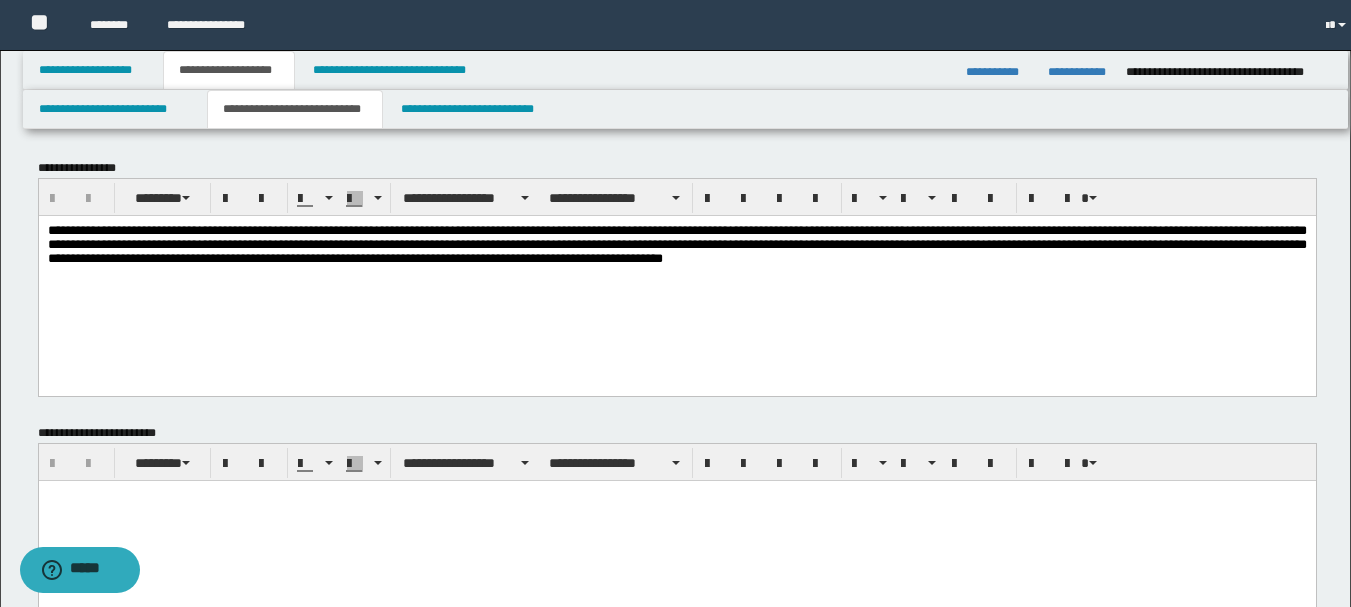 scroll, scrollTop: 0, scrollLeft: 0, axis: both 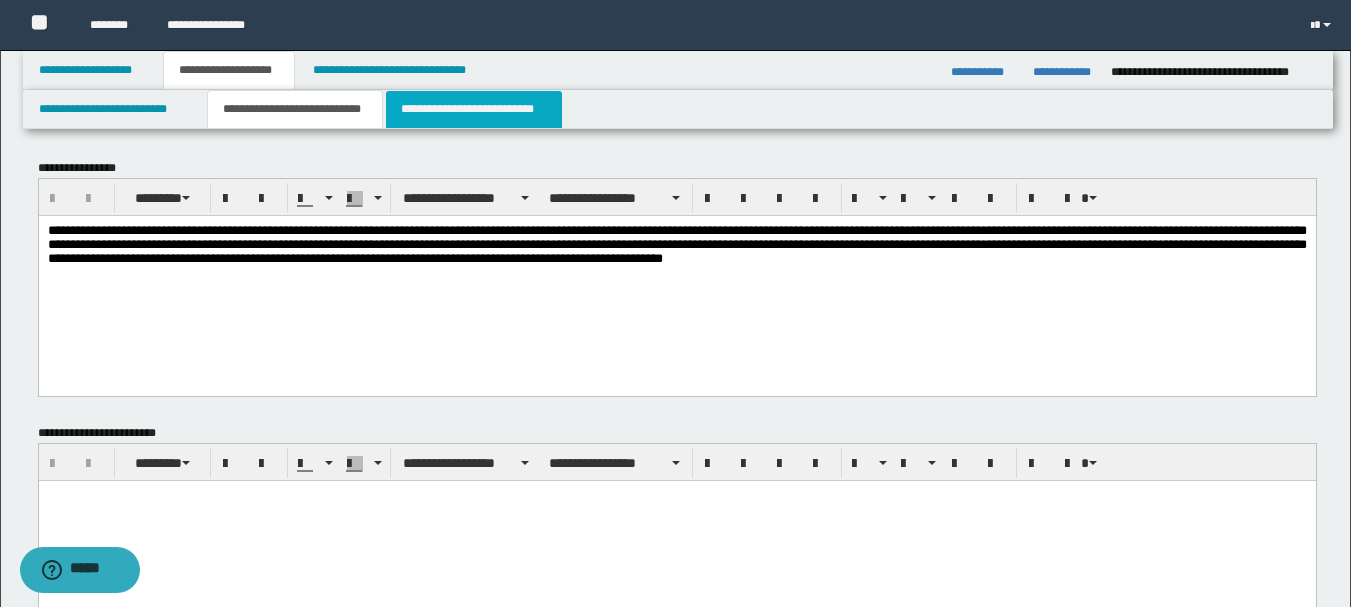 click on "**********" at bounding box center (474, 109) 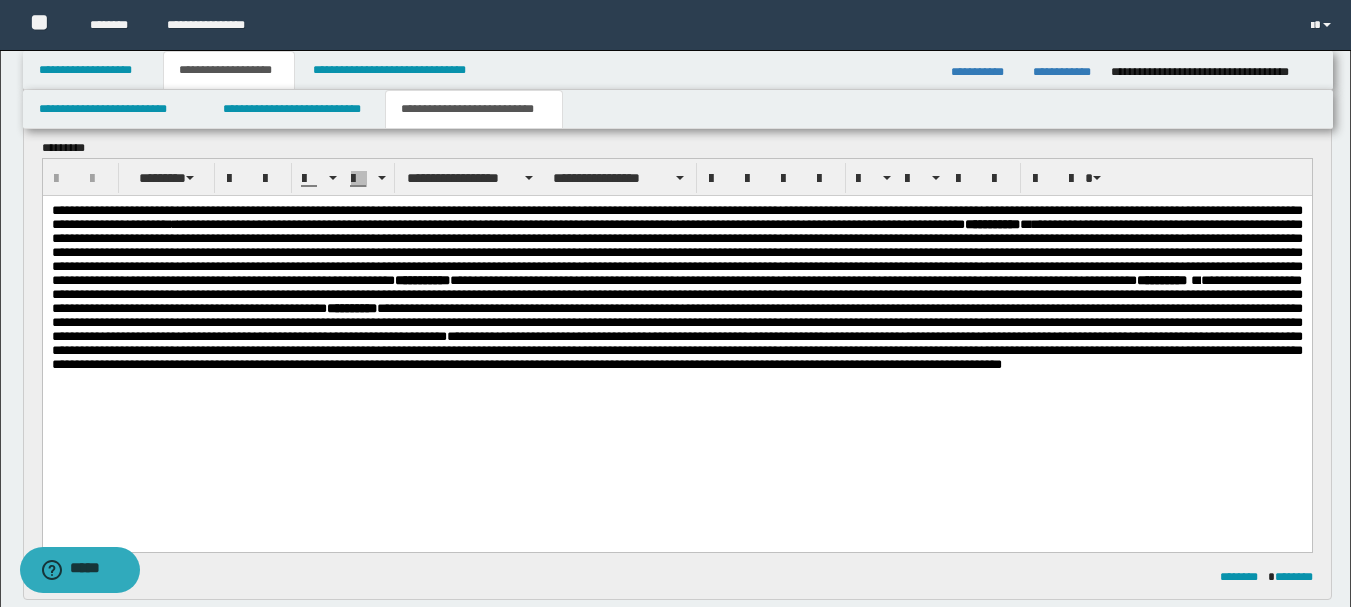 scroll, scrollTop: 158, scrollLeft: 0, axis: vertical 